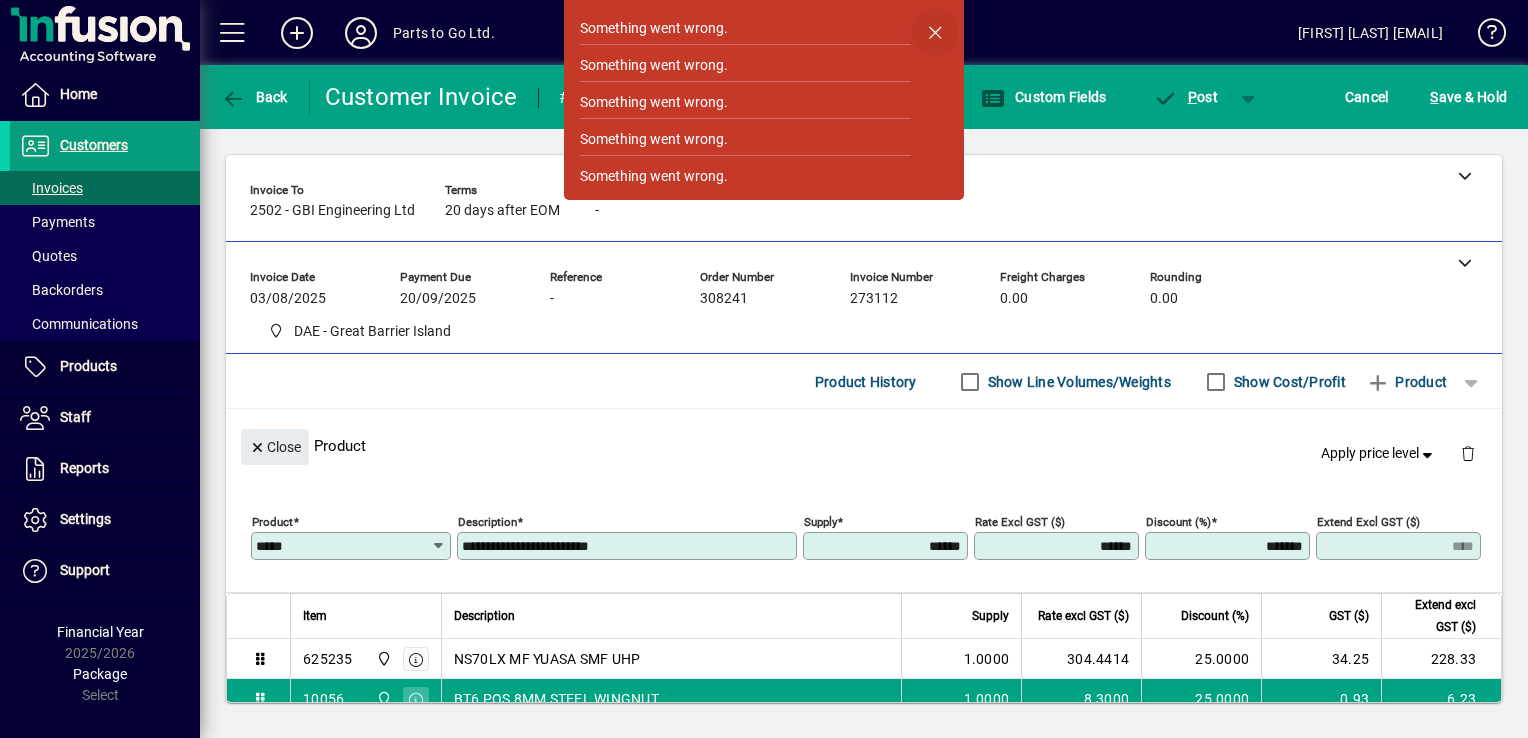 scroll, scrollTop: 0, scrollLeft: 0, axis: both 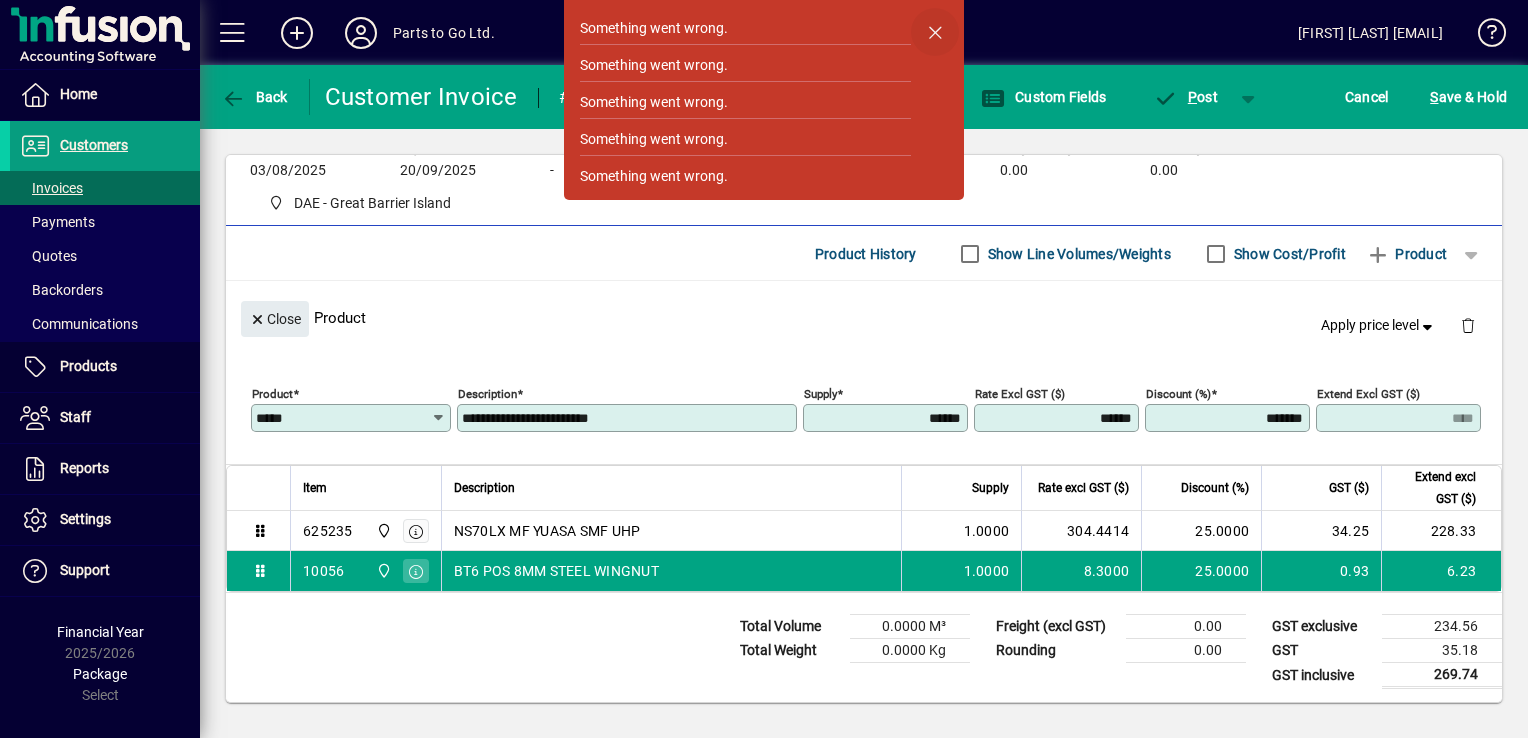 click 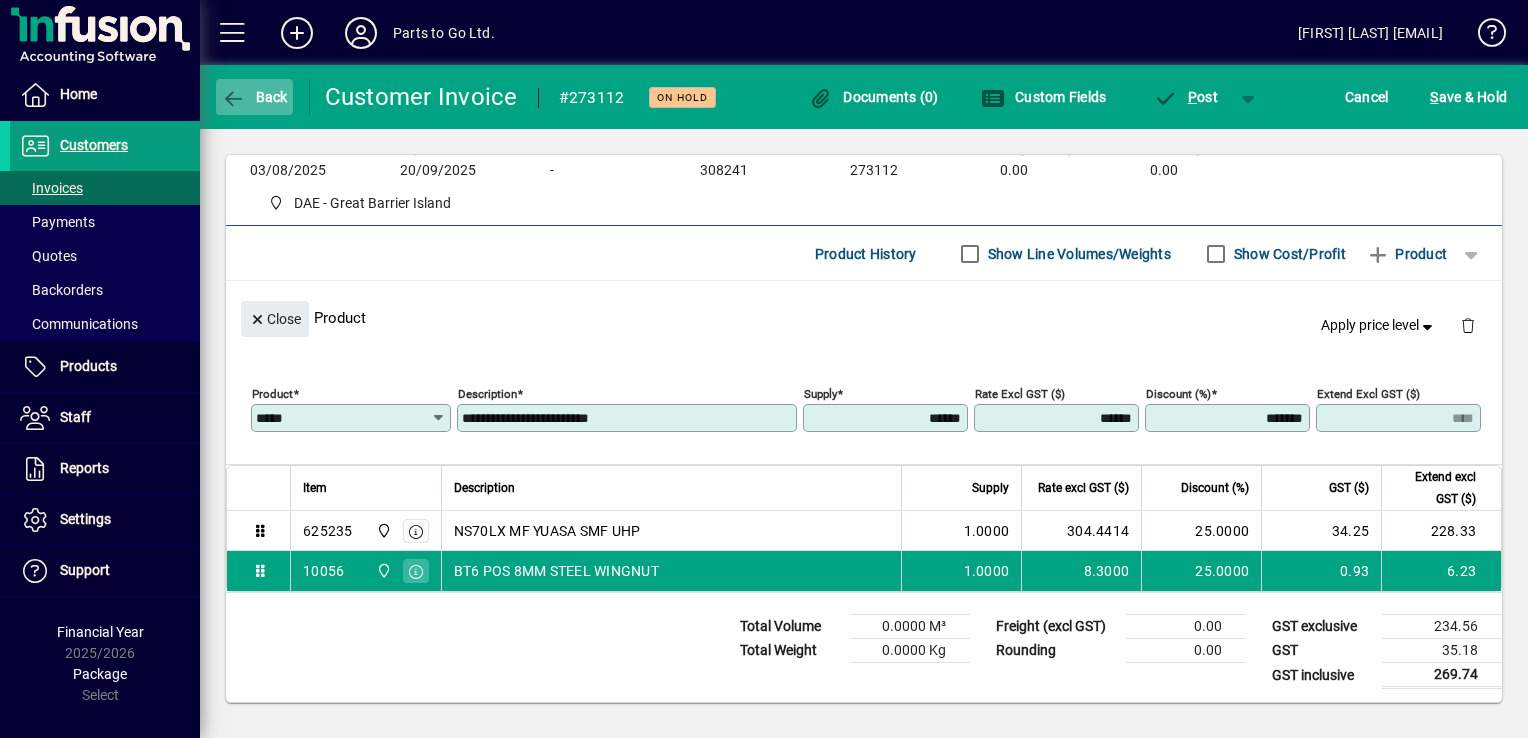 click 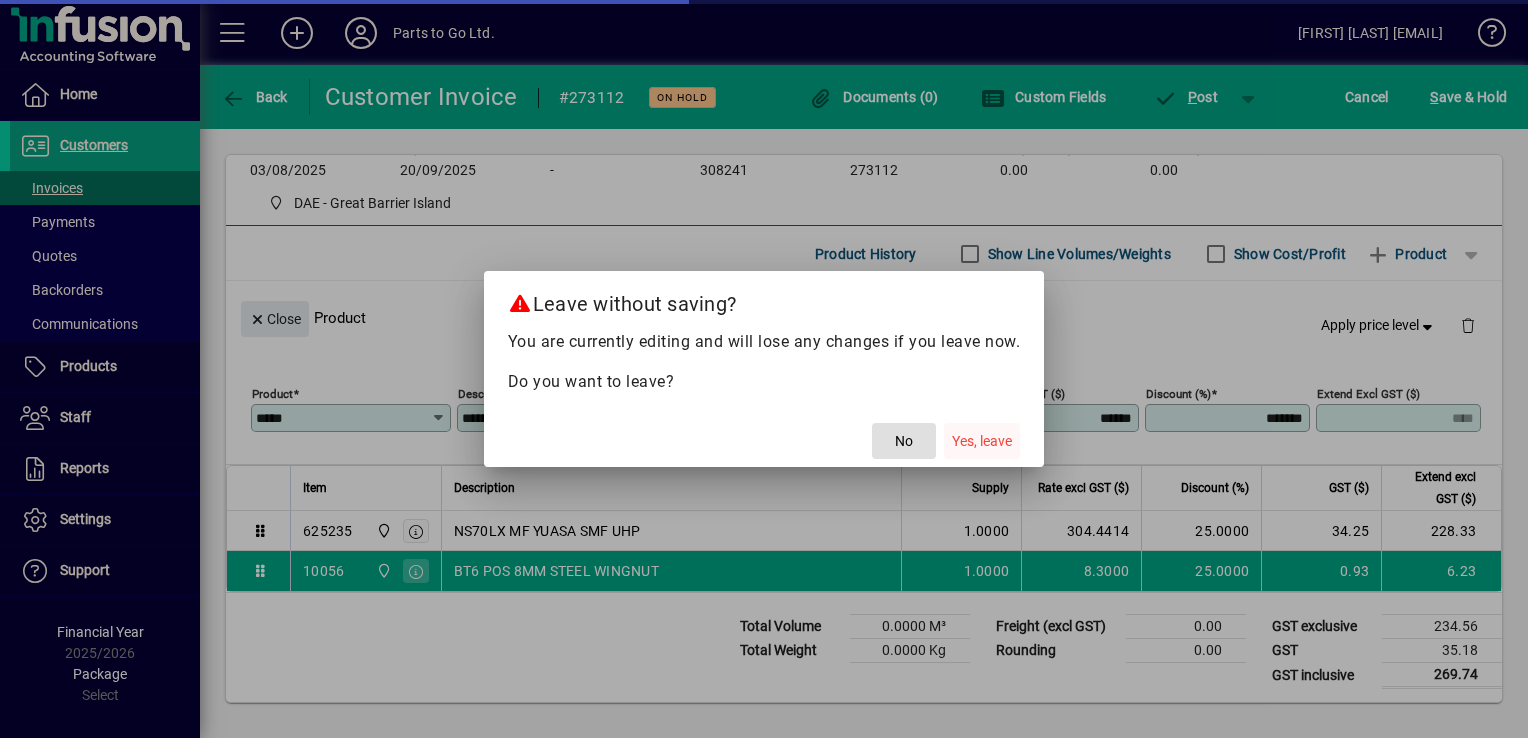 click on "Yes, leave" 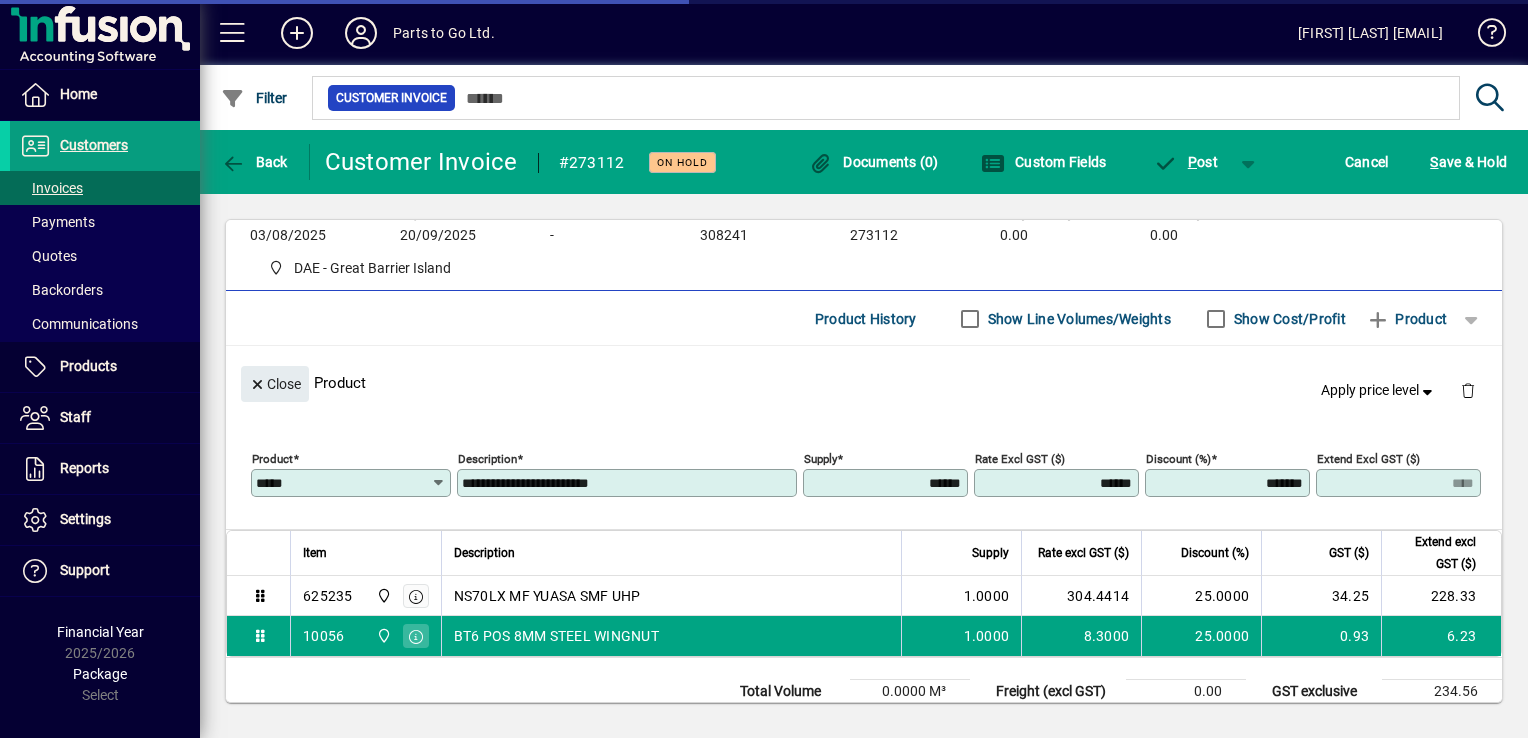 type on "****" 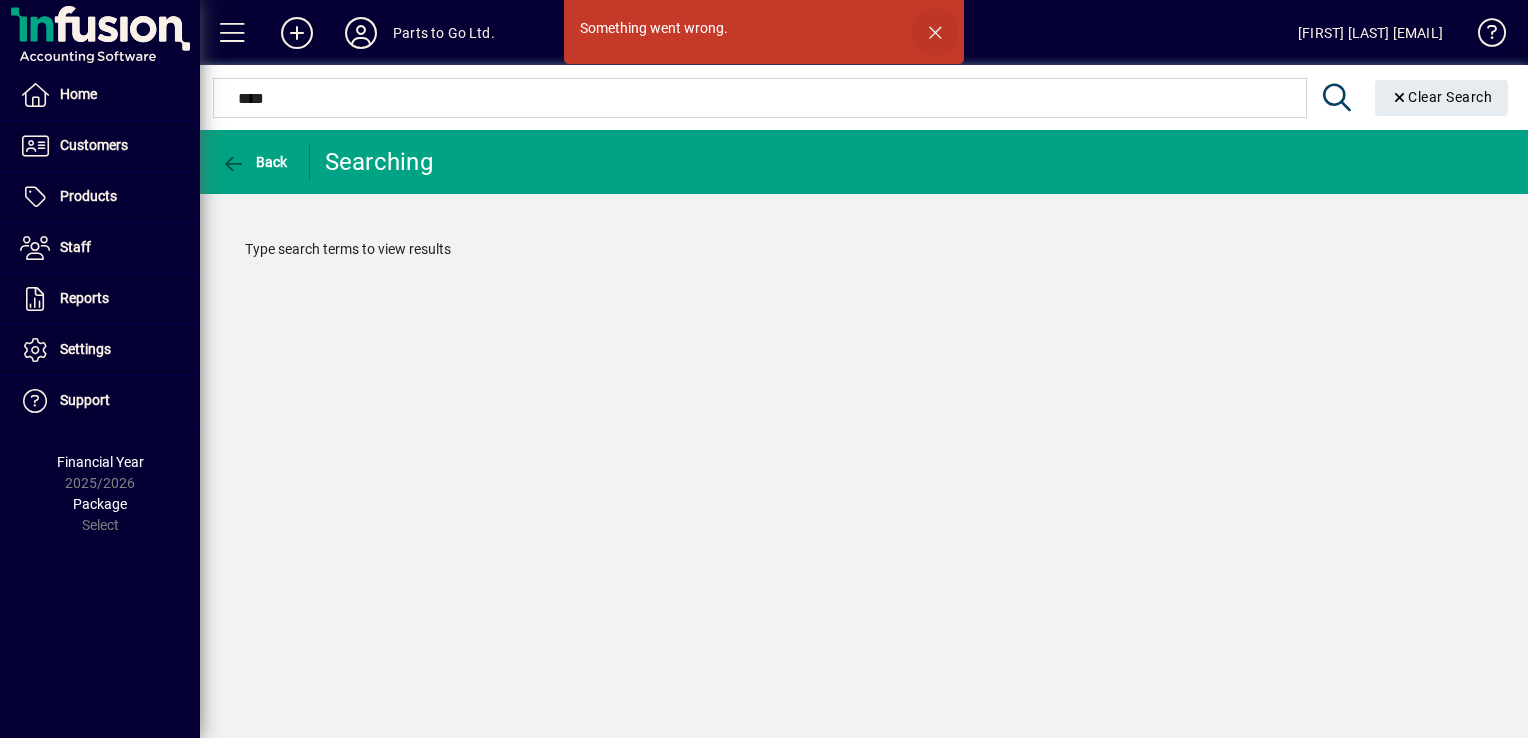 click 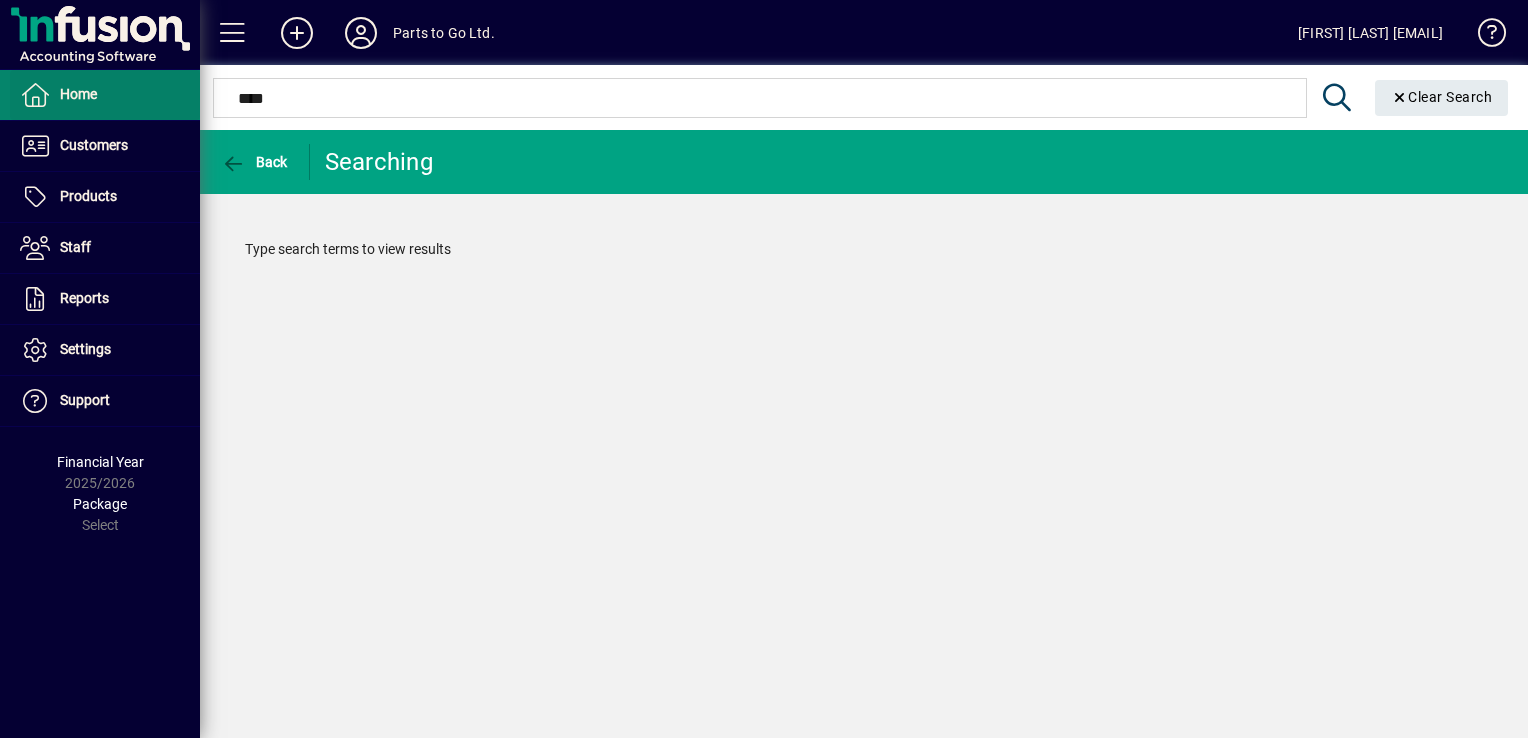 click on "Home" at bounding box center [78, 94] 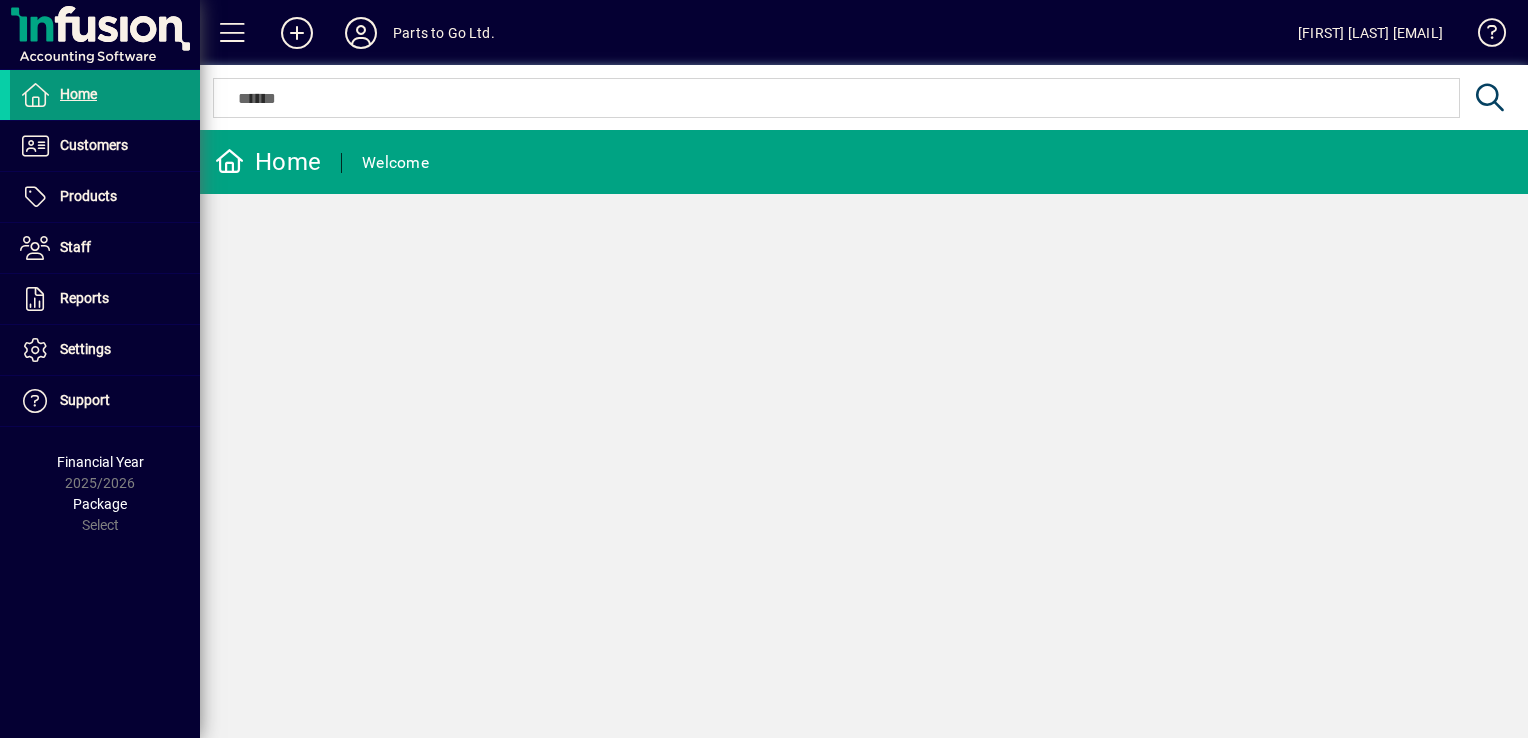 click on "Home" at bounding box center (78, 94) 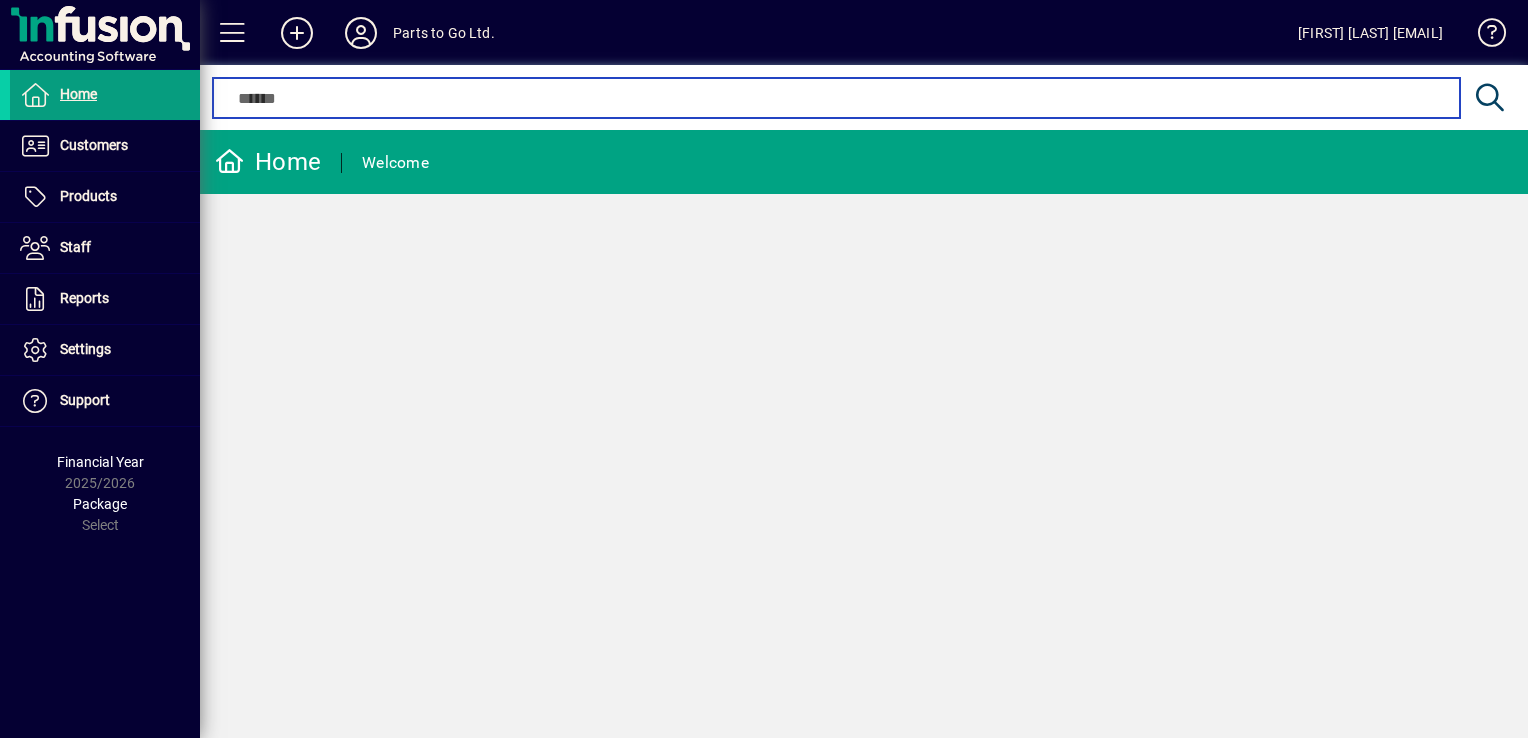 click at bounding box center [836, 98] 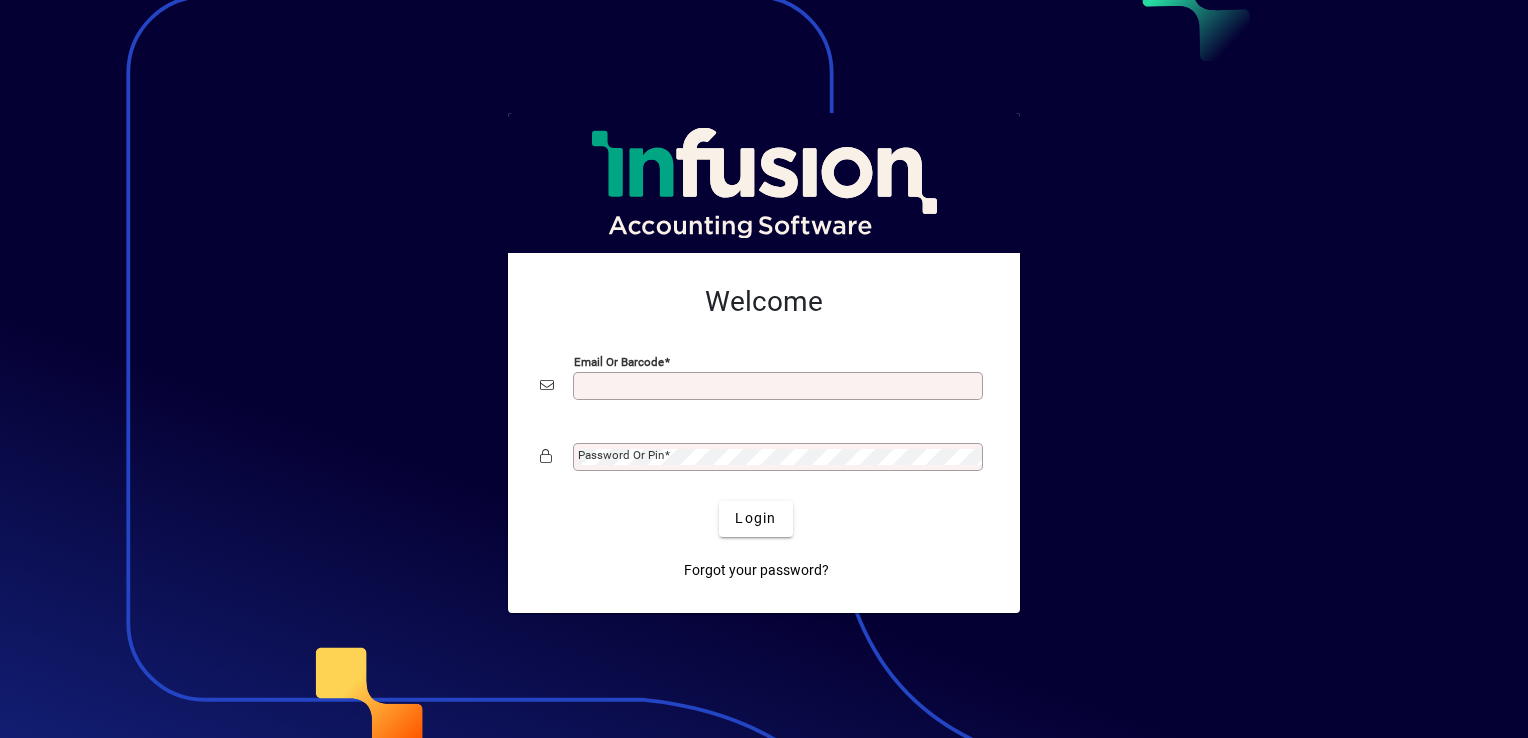 scroll, scrollTop: 0, scrollLeft: 0, axis: both 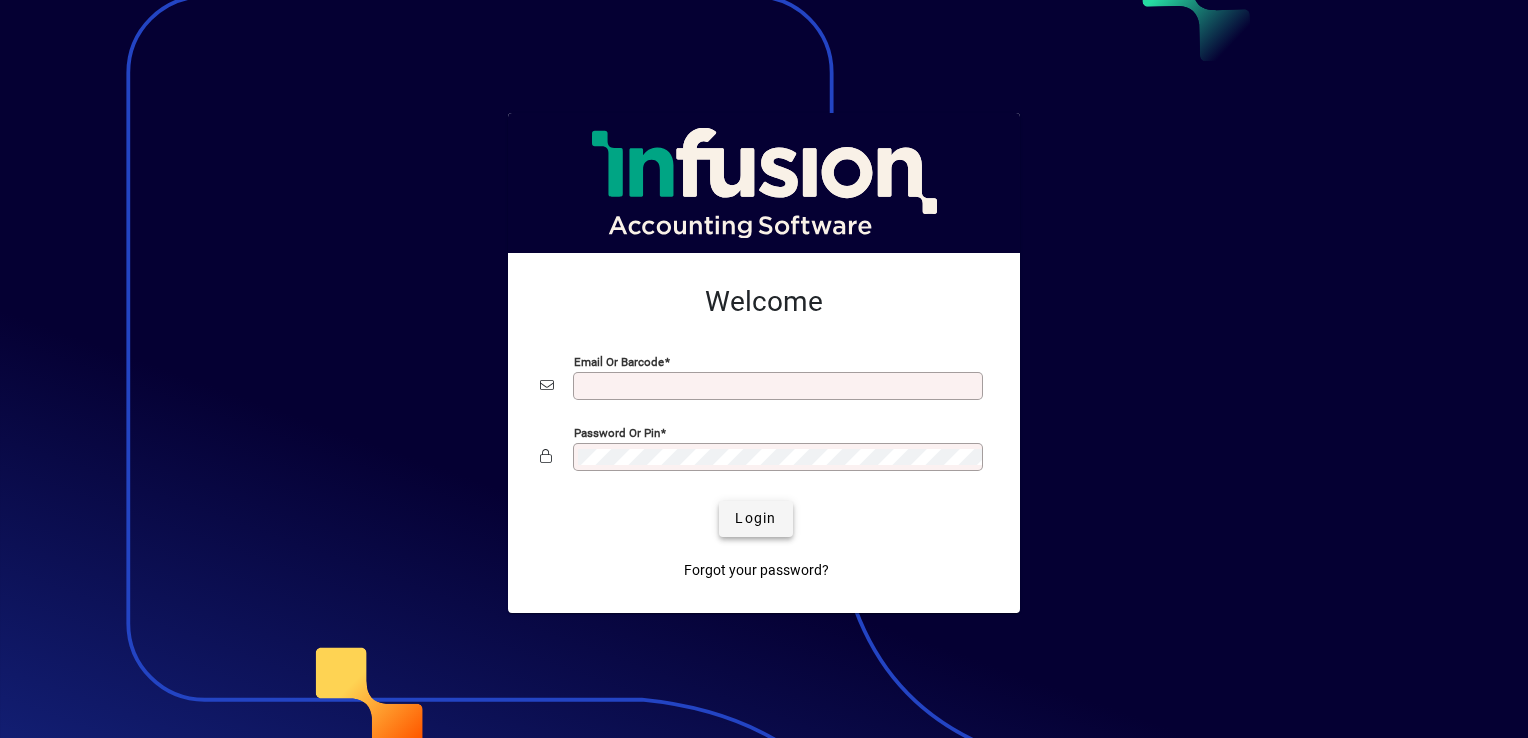 type on "**********" 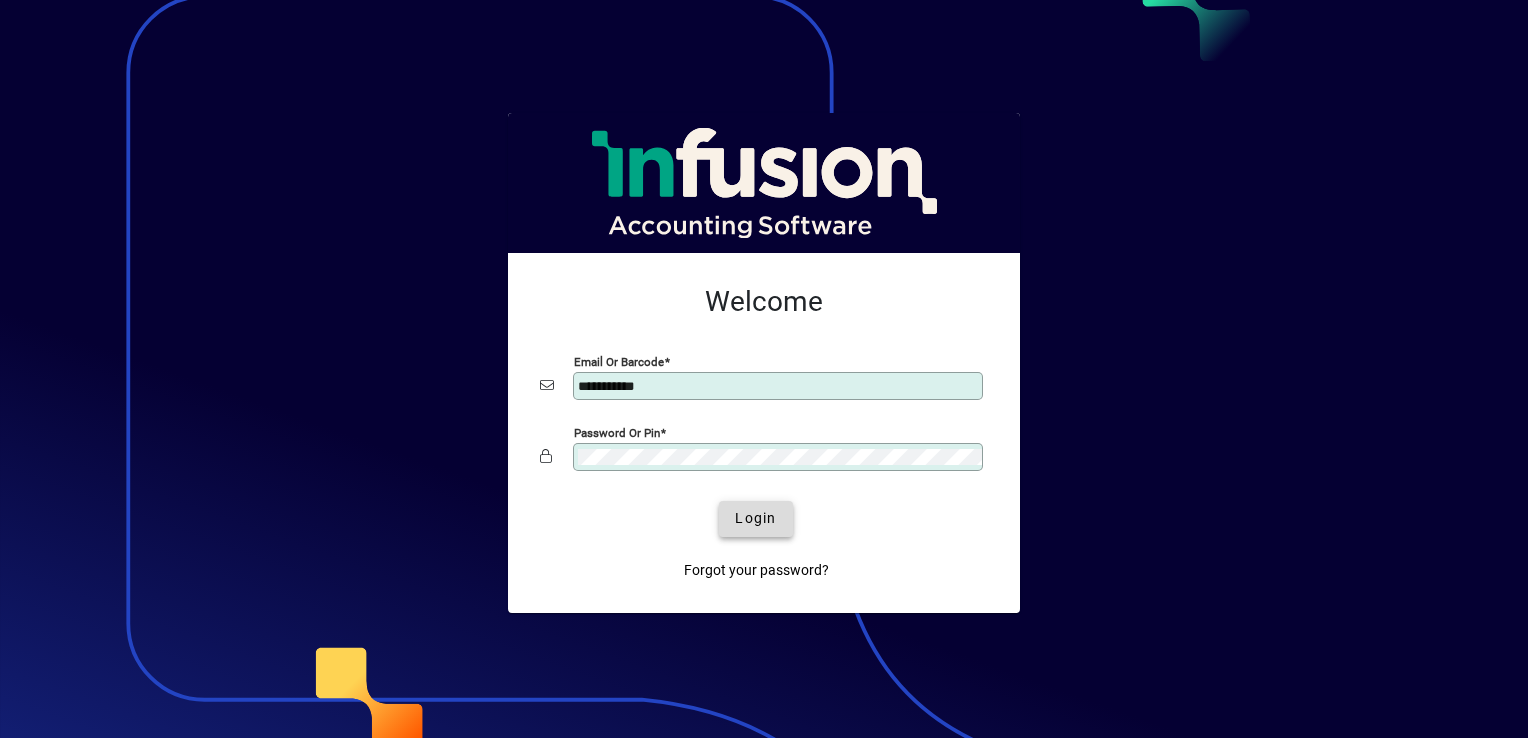 click on "Login" 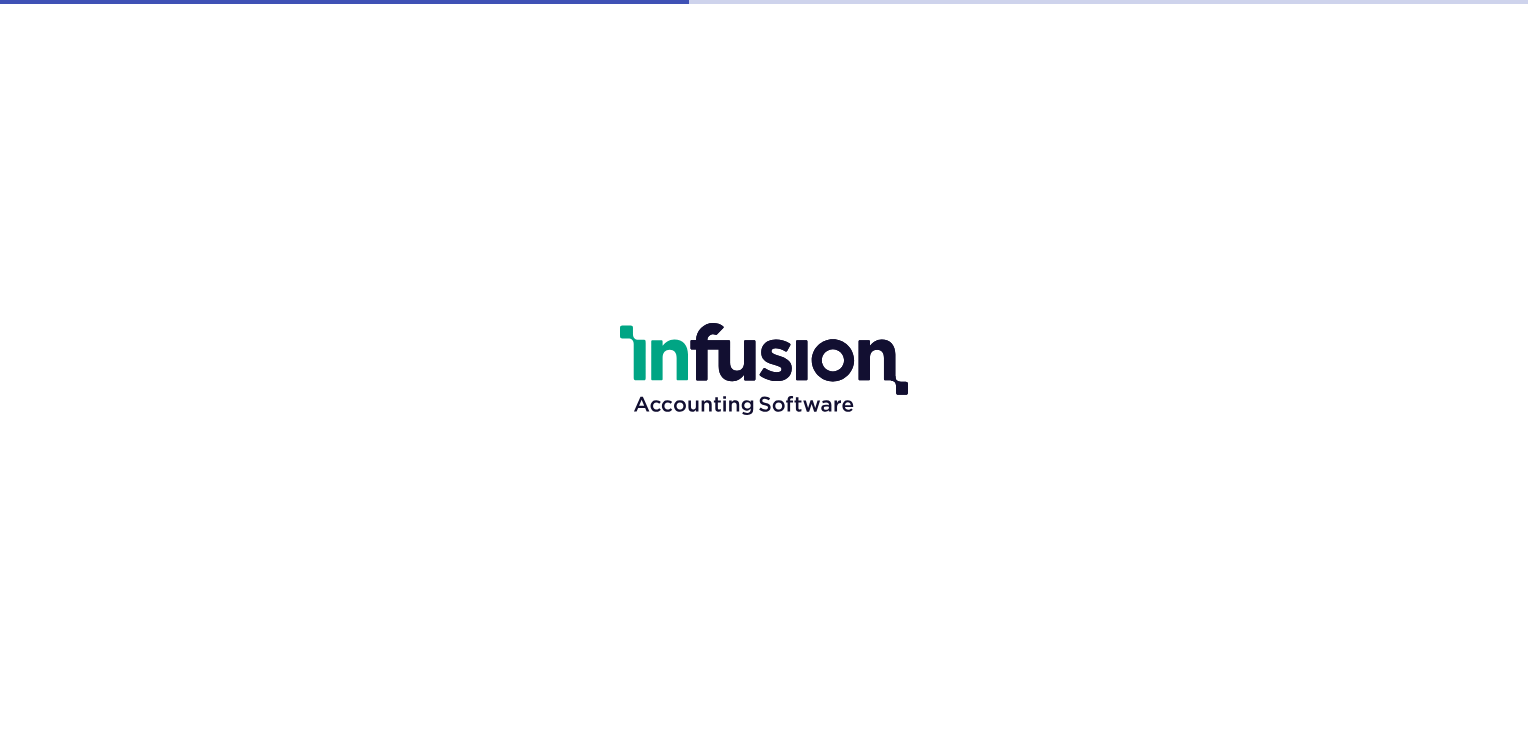scroll, scrollTop: 0, scrollLeft: 0, axis: both 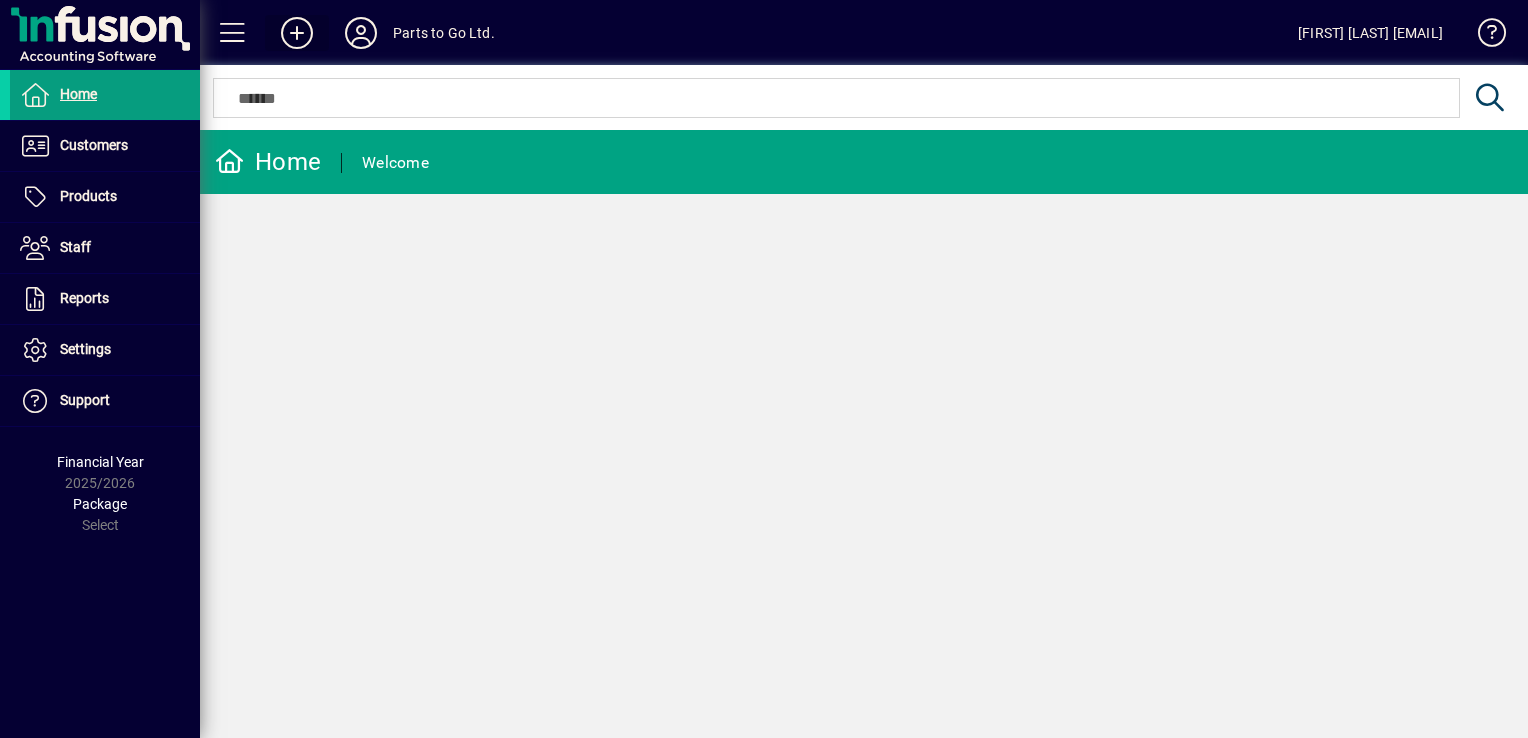 click 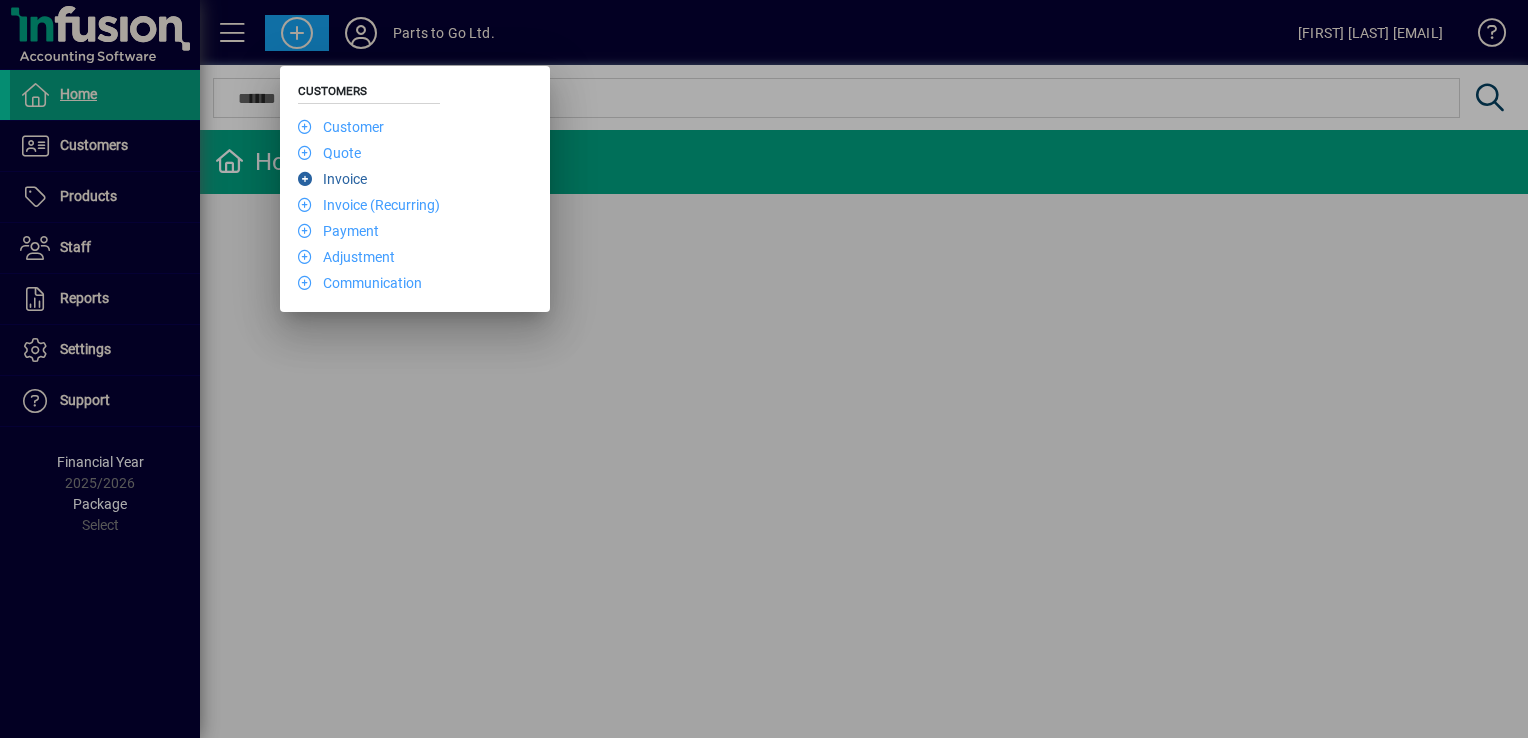click on "Invoice" at bounding box center [332, 179] 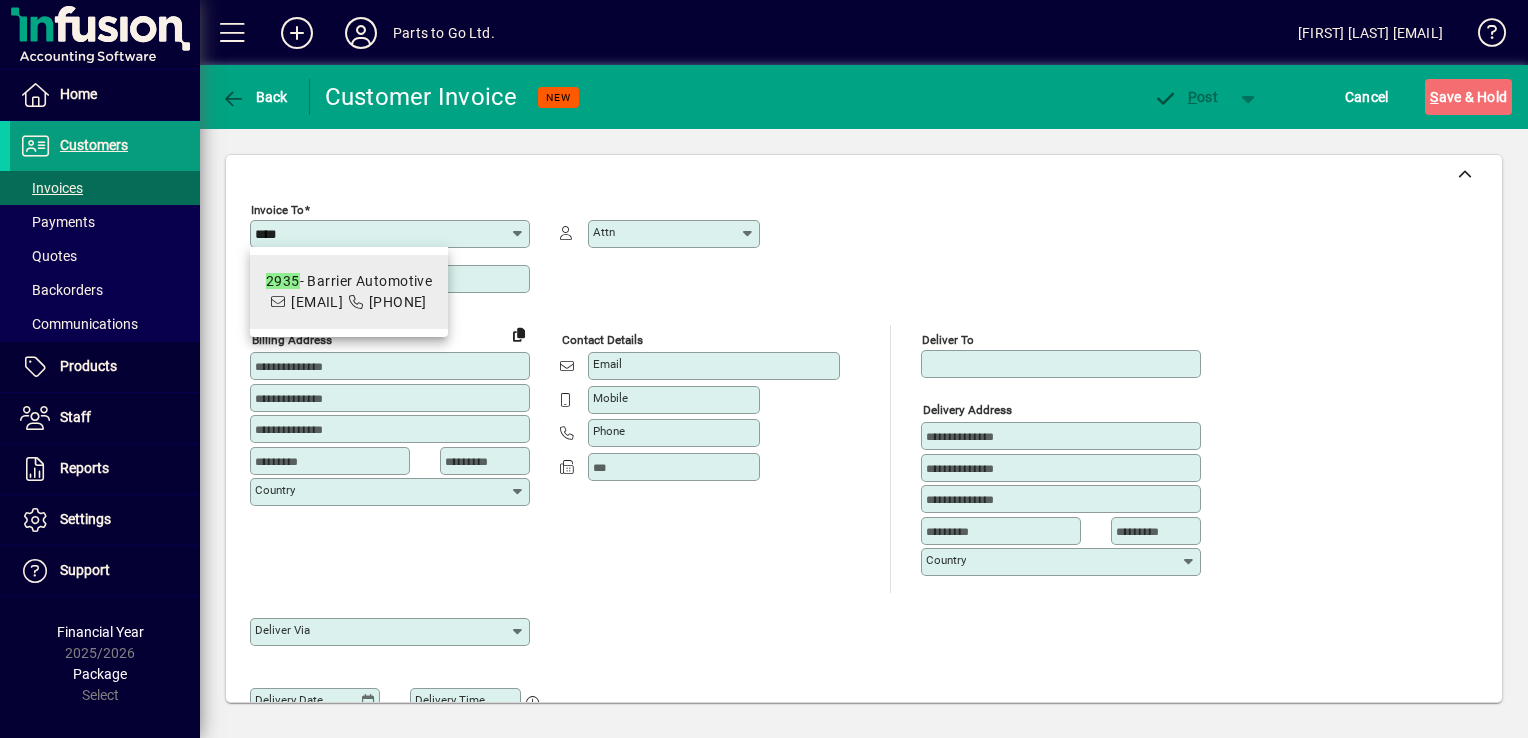 click on "[NUMBER] - [COMPANY] [COMPANY]@[DOMAIN].co.nz [PHONE]" at bounding box center [349, 292] 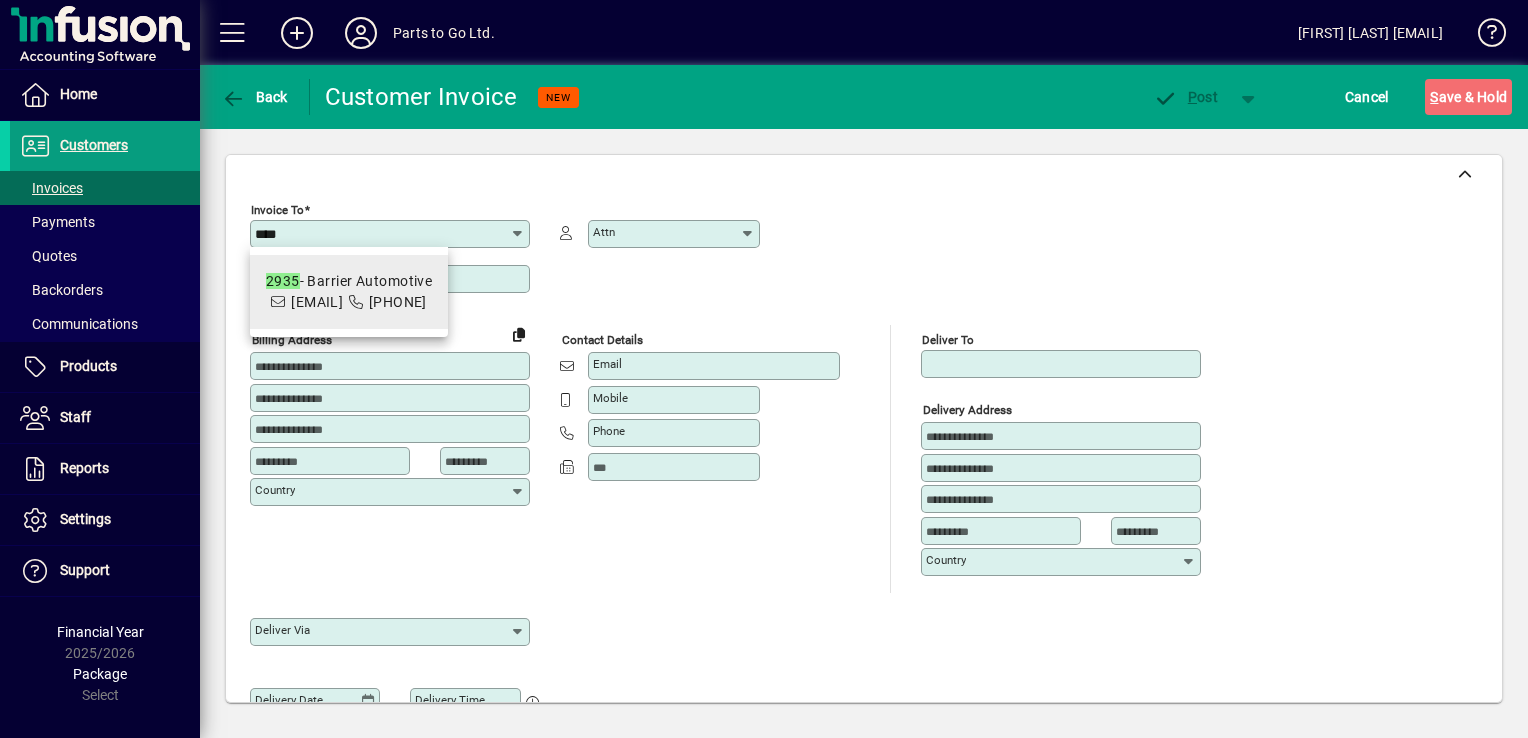 type on "**********" 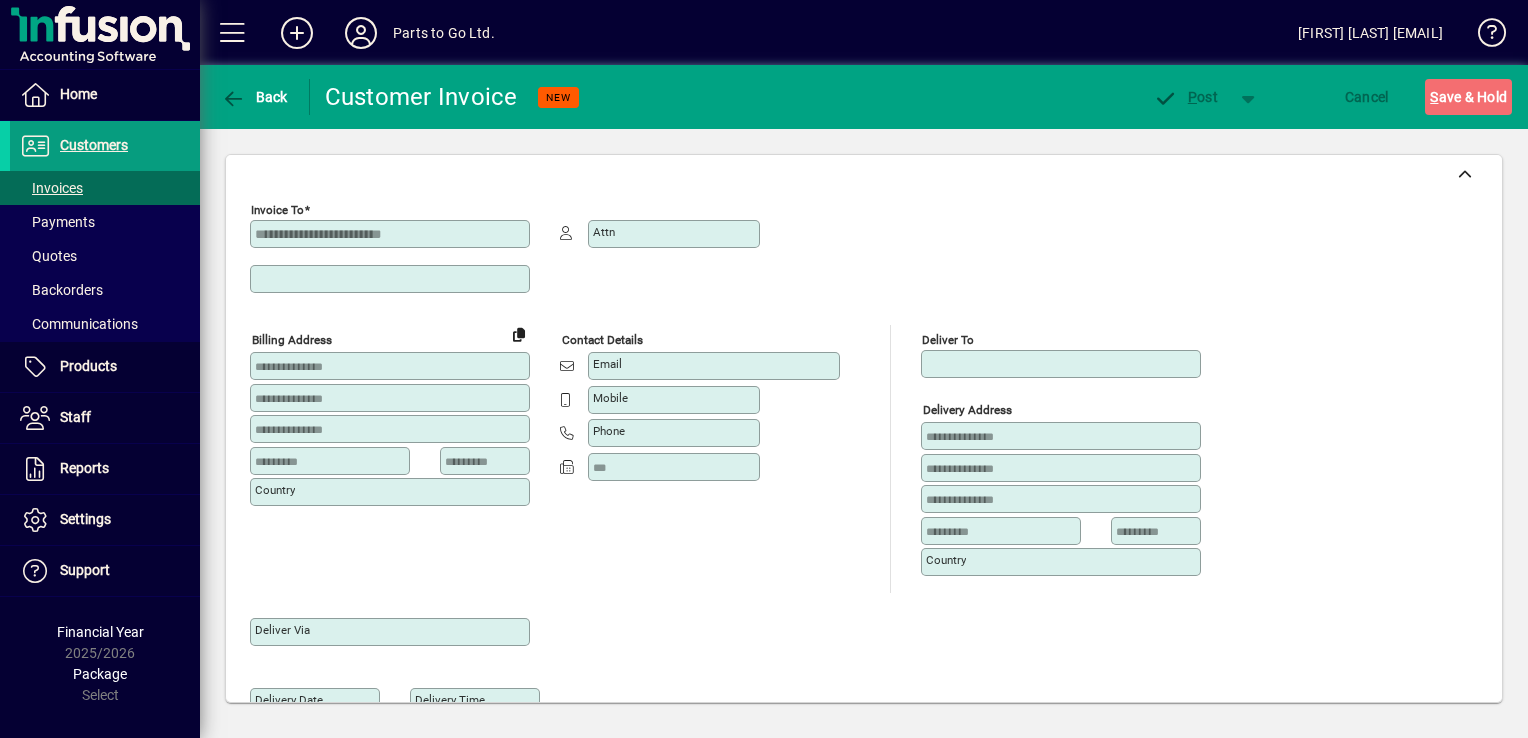 type on "**********" 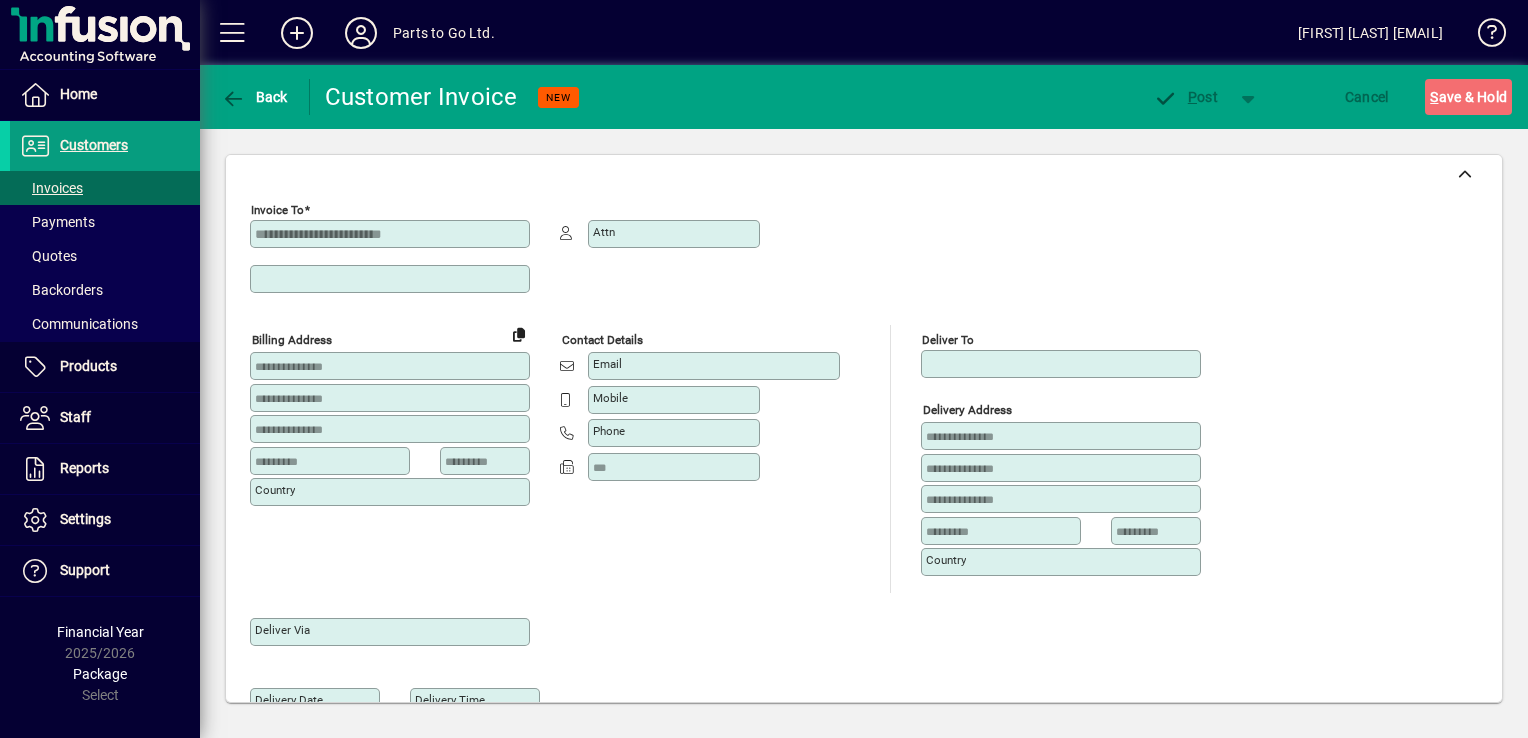 type on "**********" 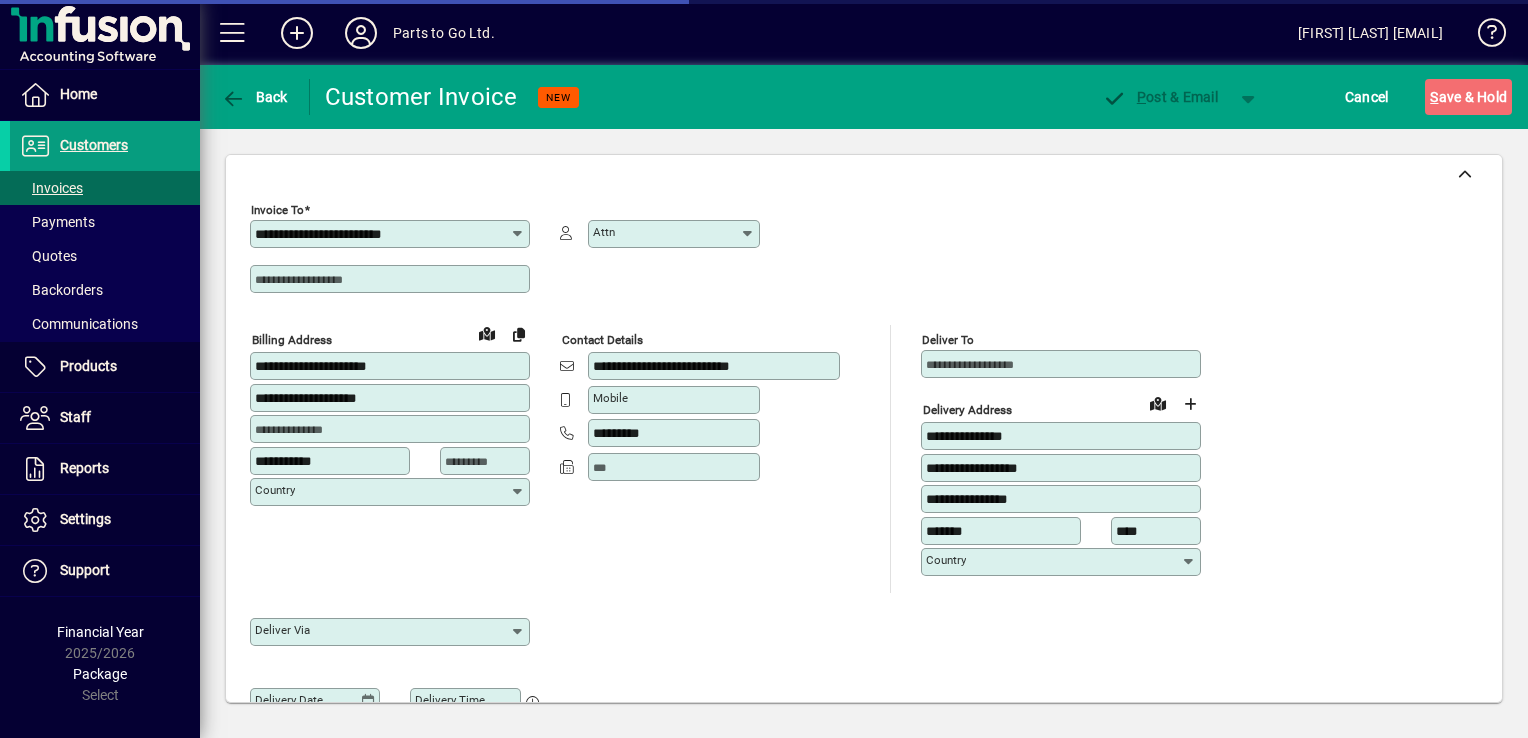 type on "**********" 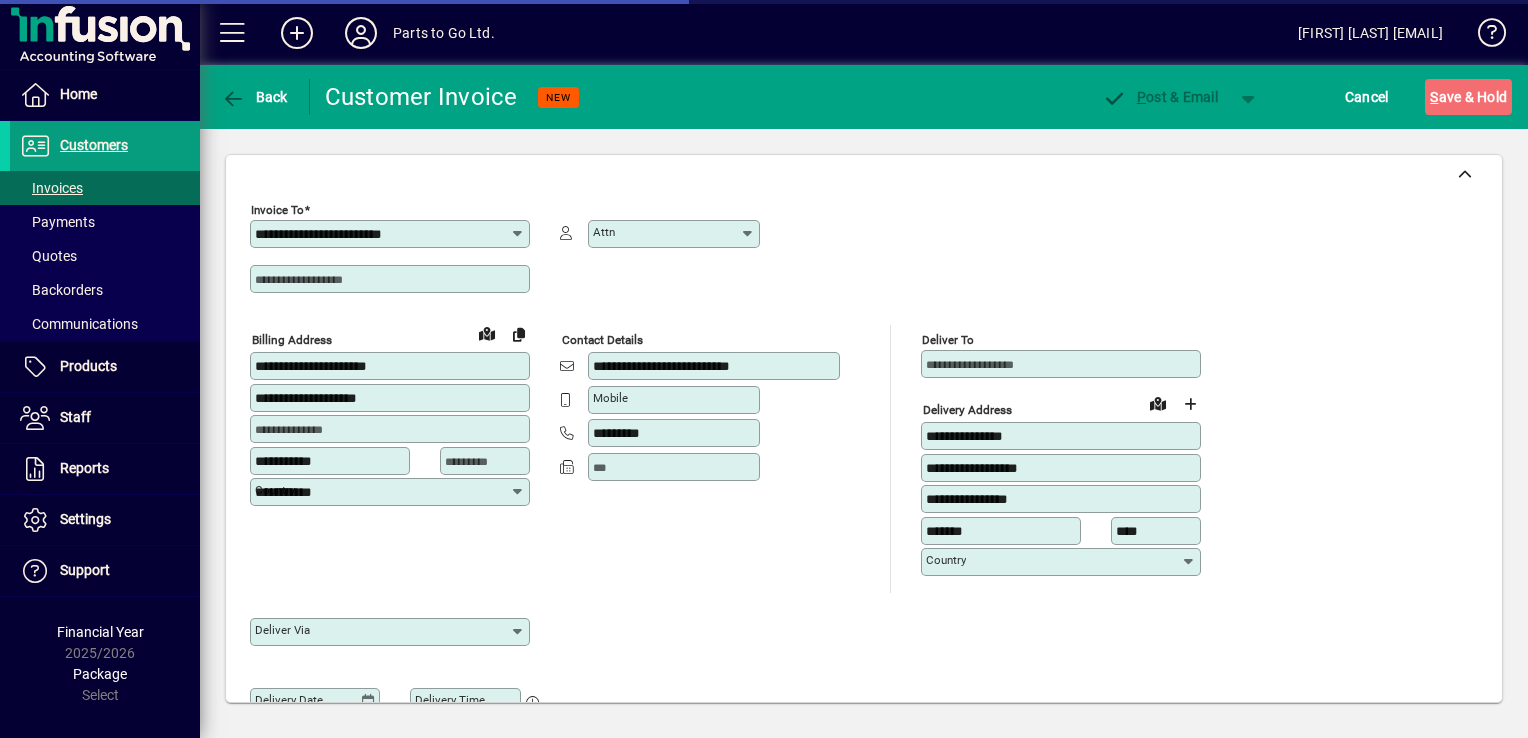 type on "**********" 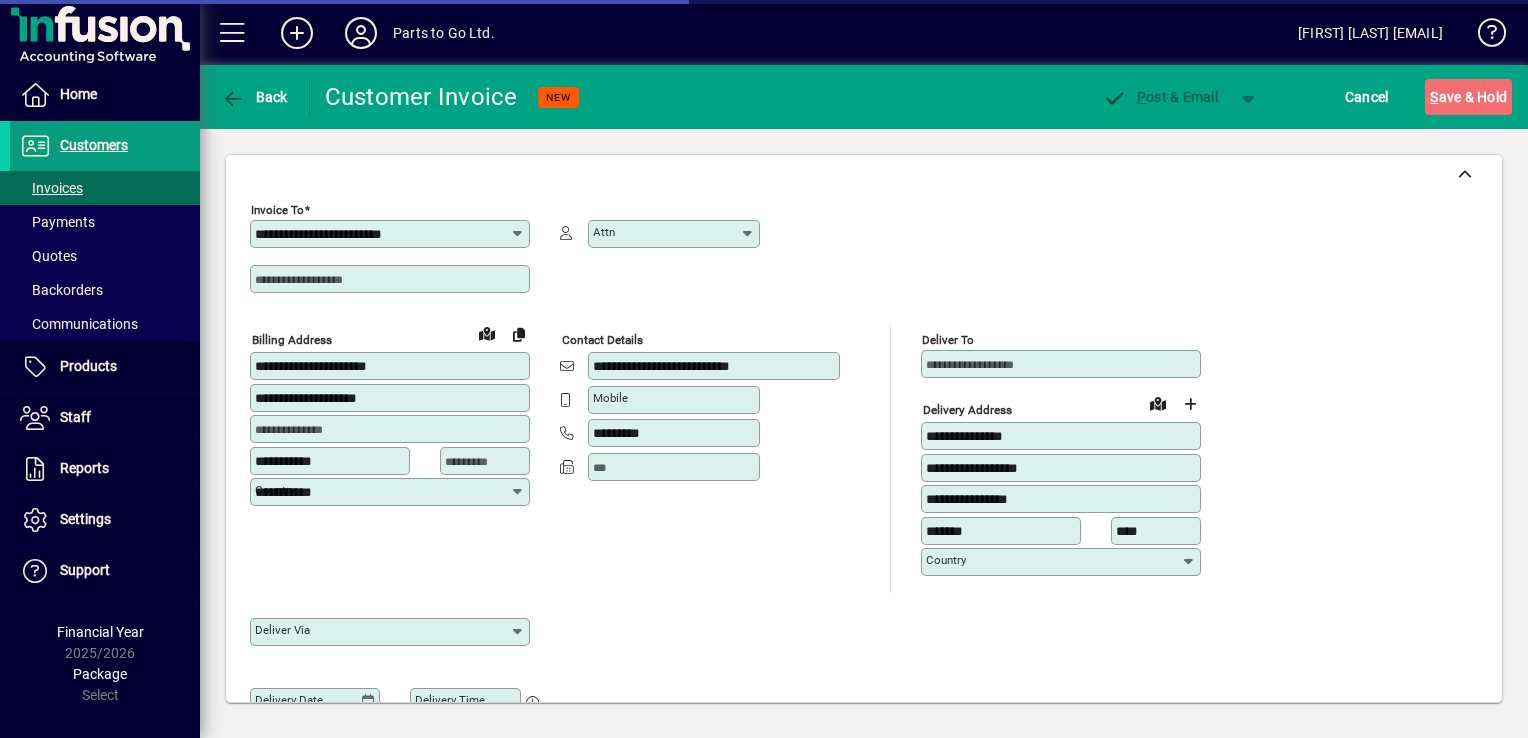 type on "**********" 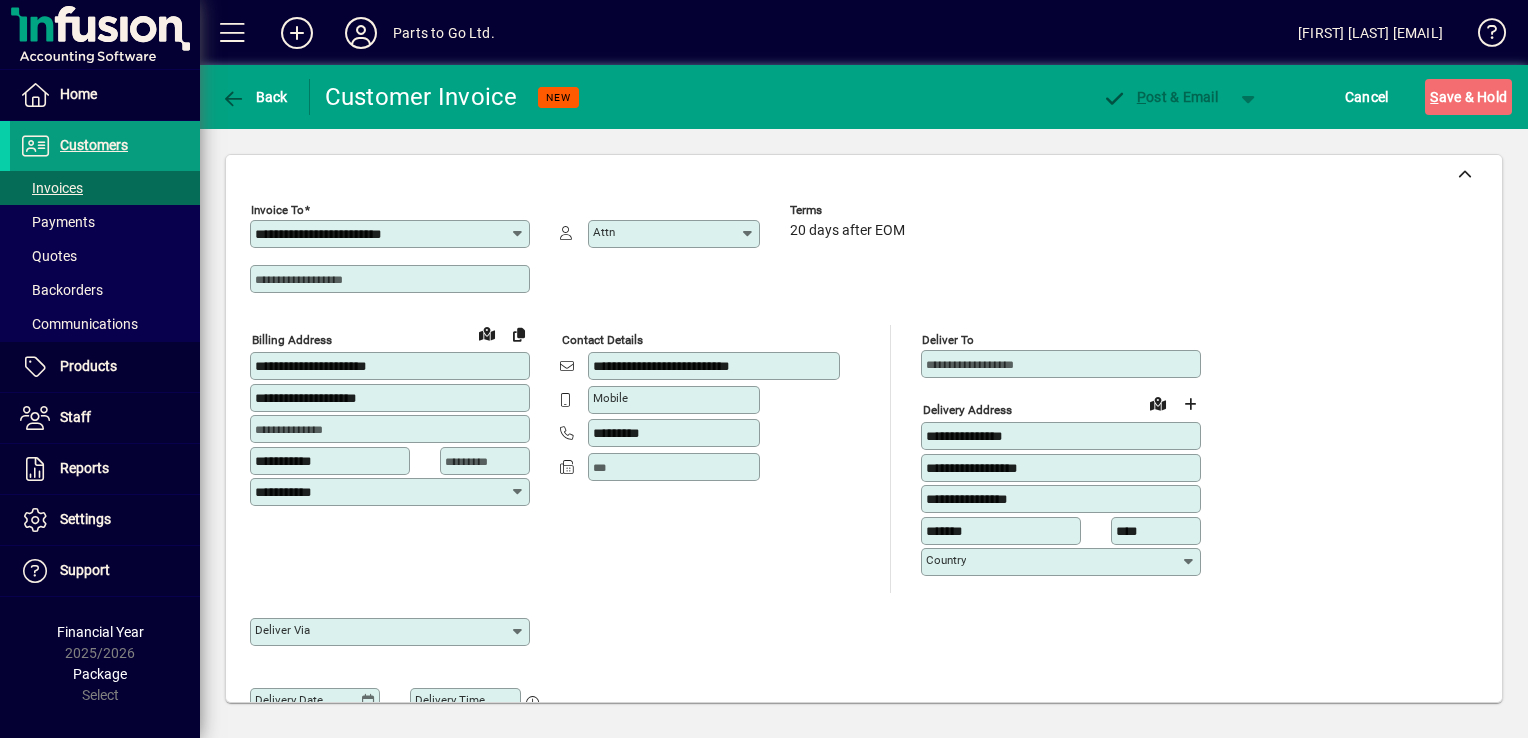 click at bounding box center [392, 279] 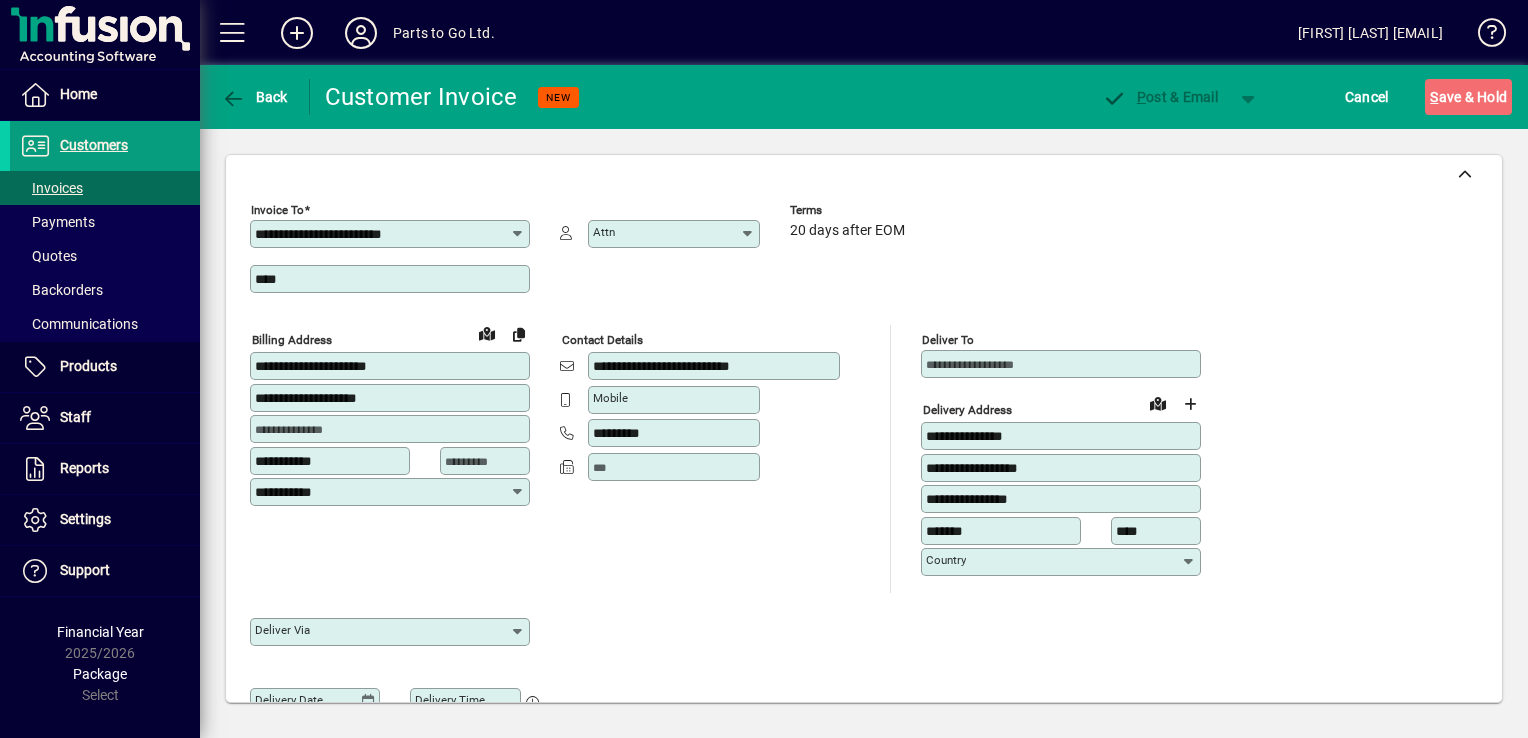 type on "*********" 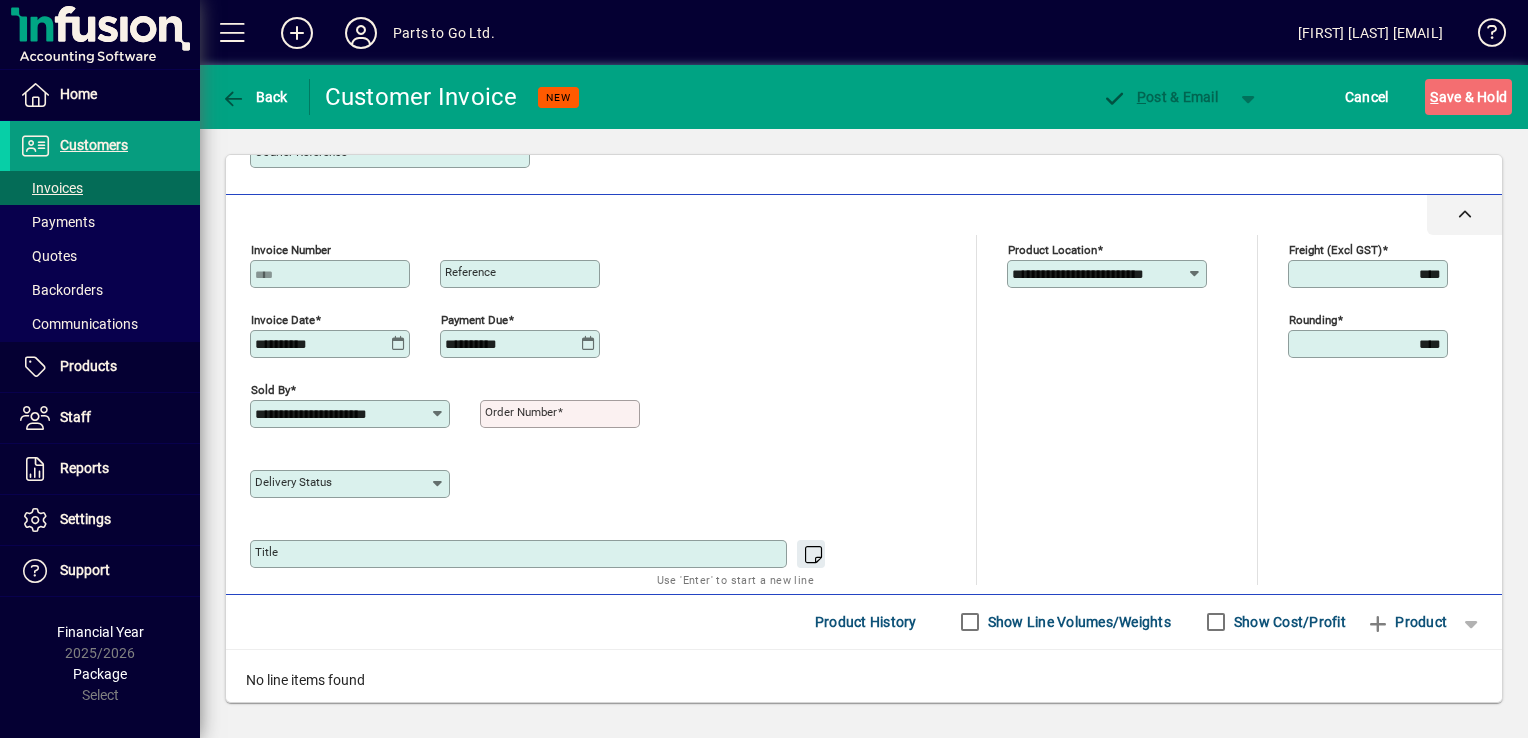 scroll, scrollTop: 800, scrollLeft: 0, axis: vertical 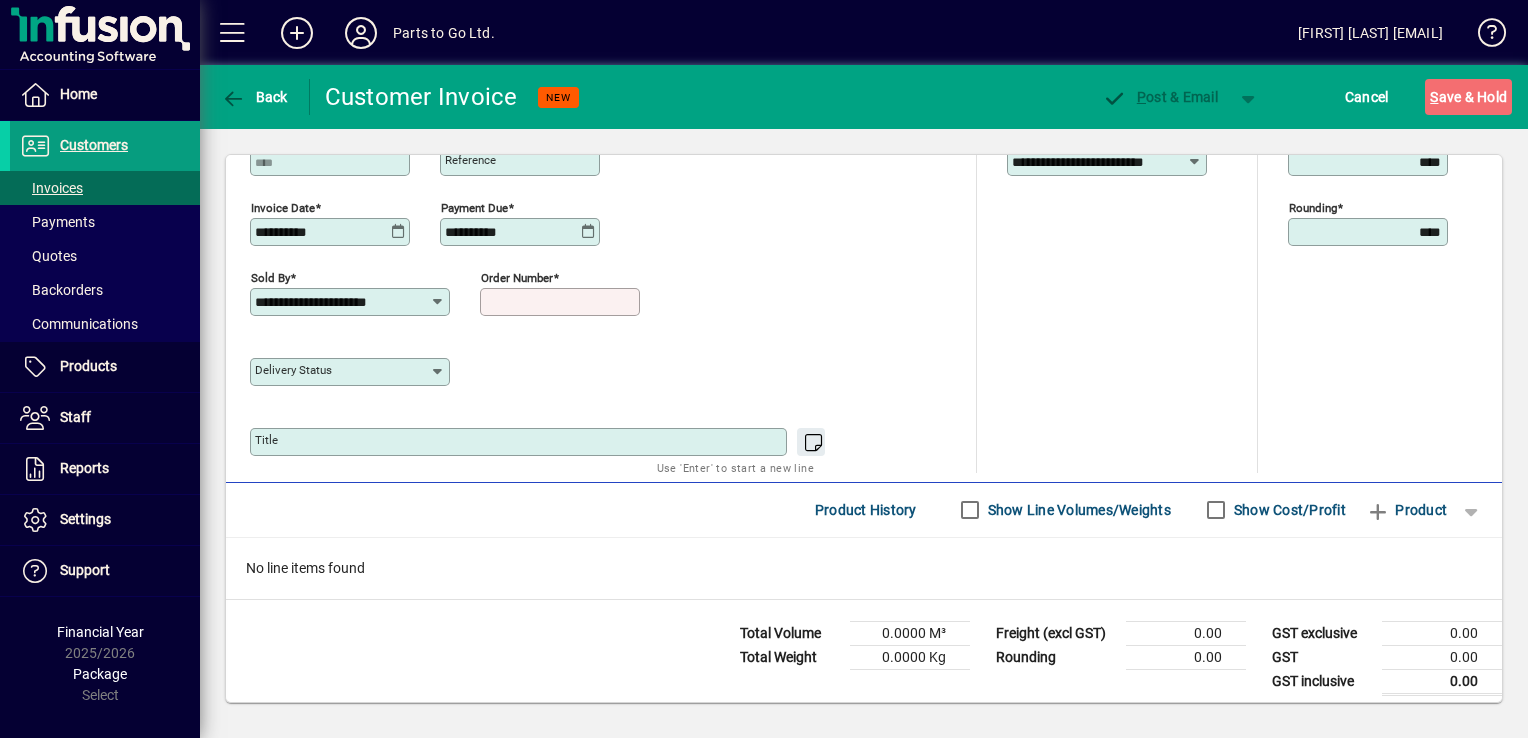 click on "Order number" at bounding box center (562, 302) 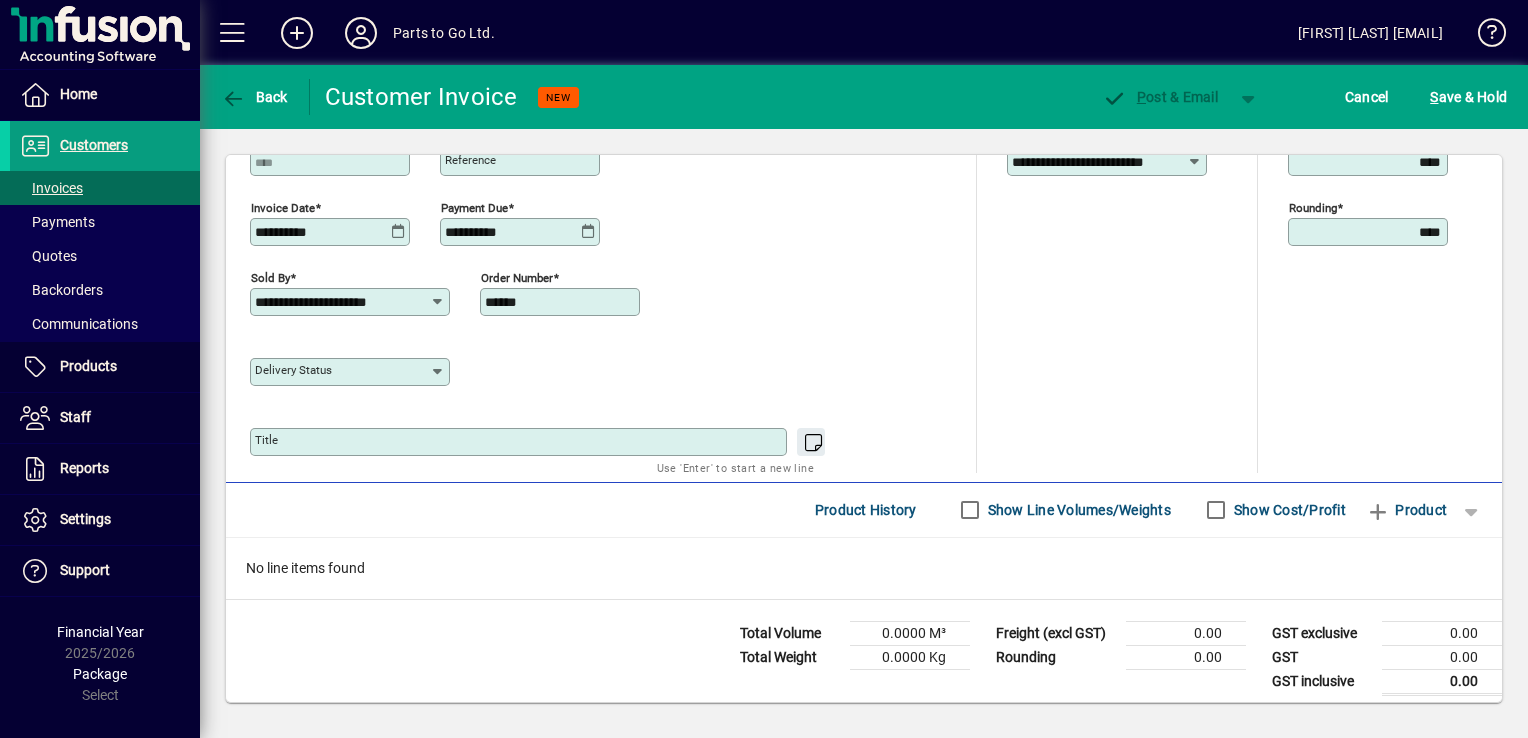 type on "******" 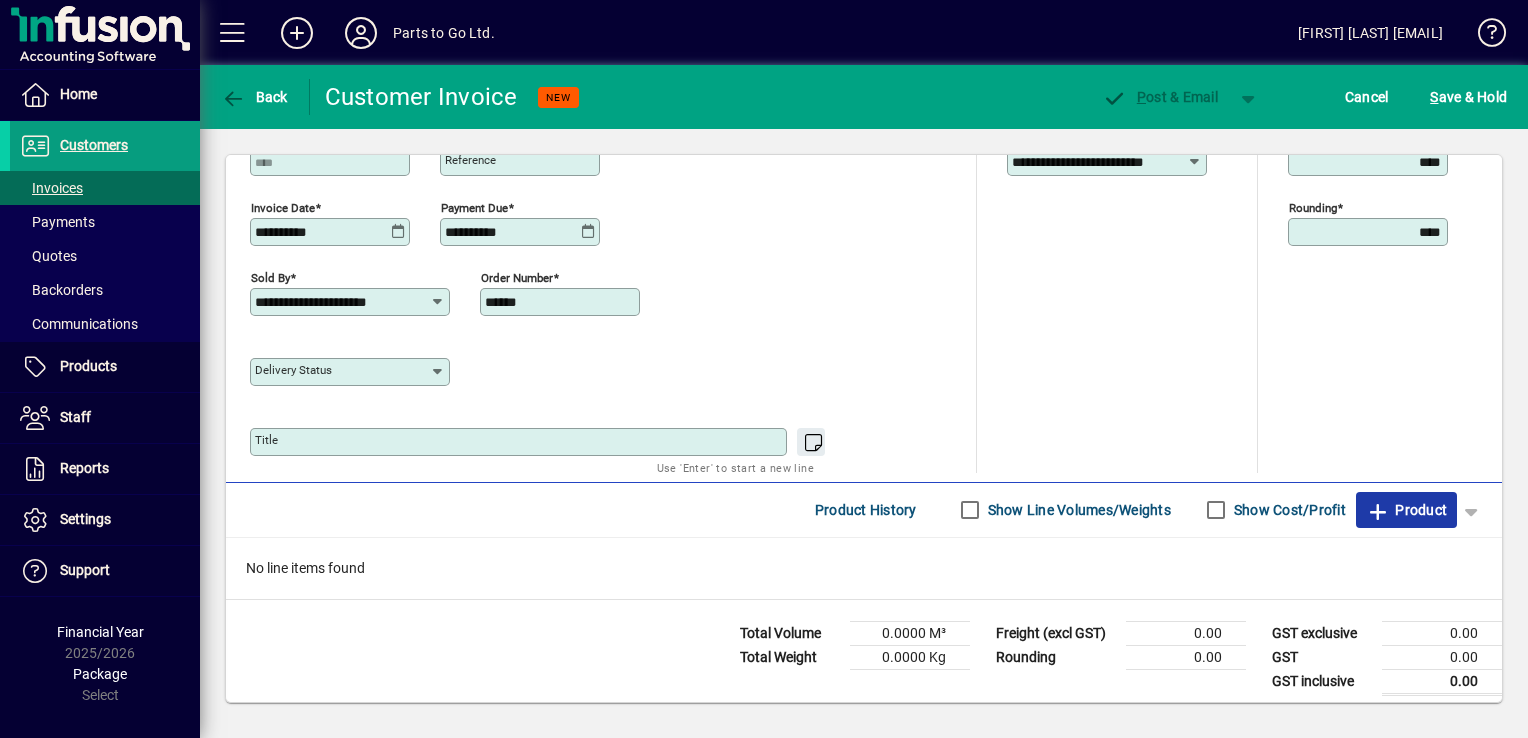 click 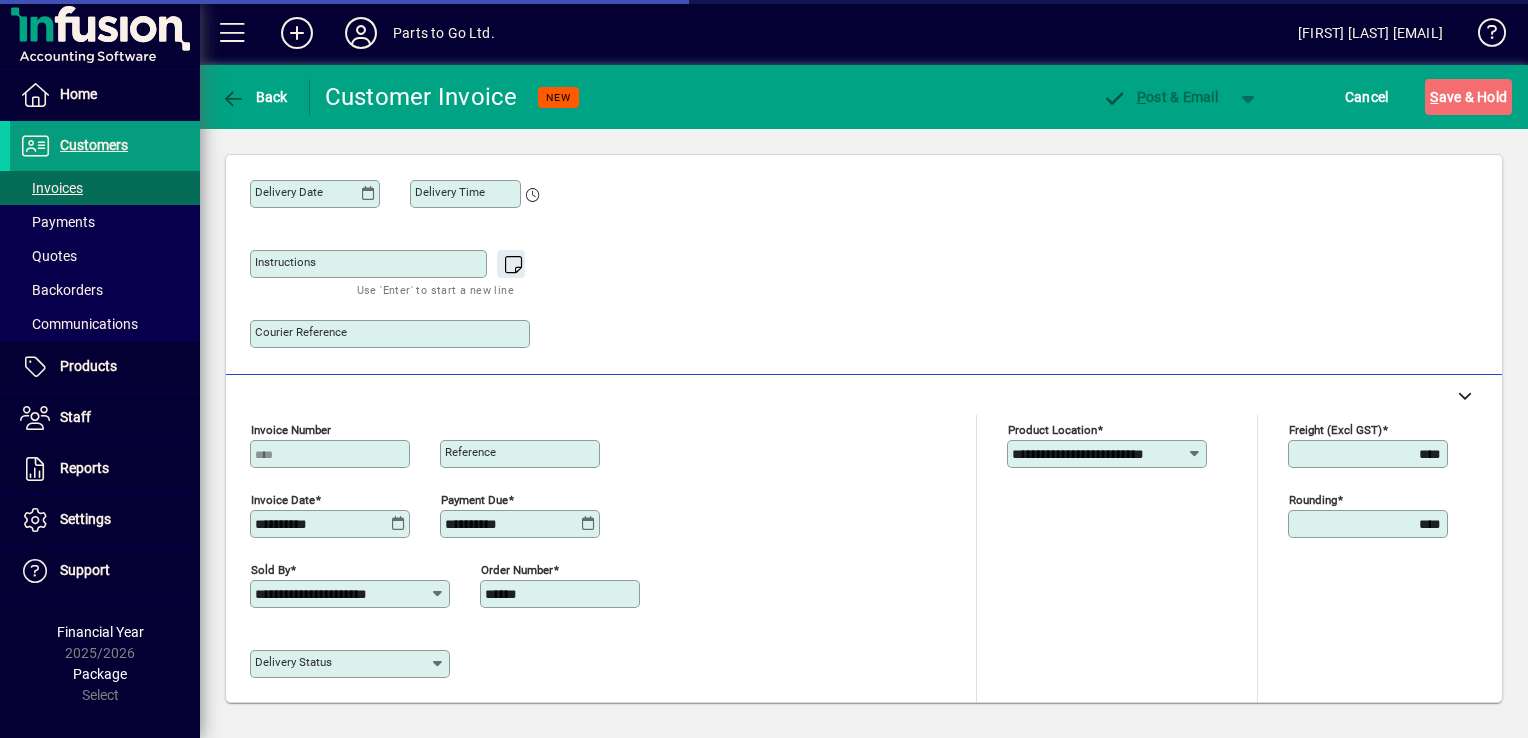 scroll, scrollTop: 88, scrollLeft: 0, axis: vertical 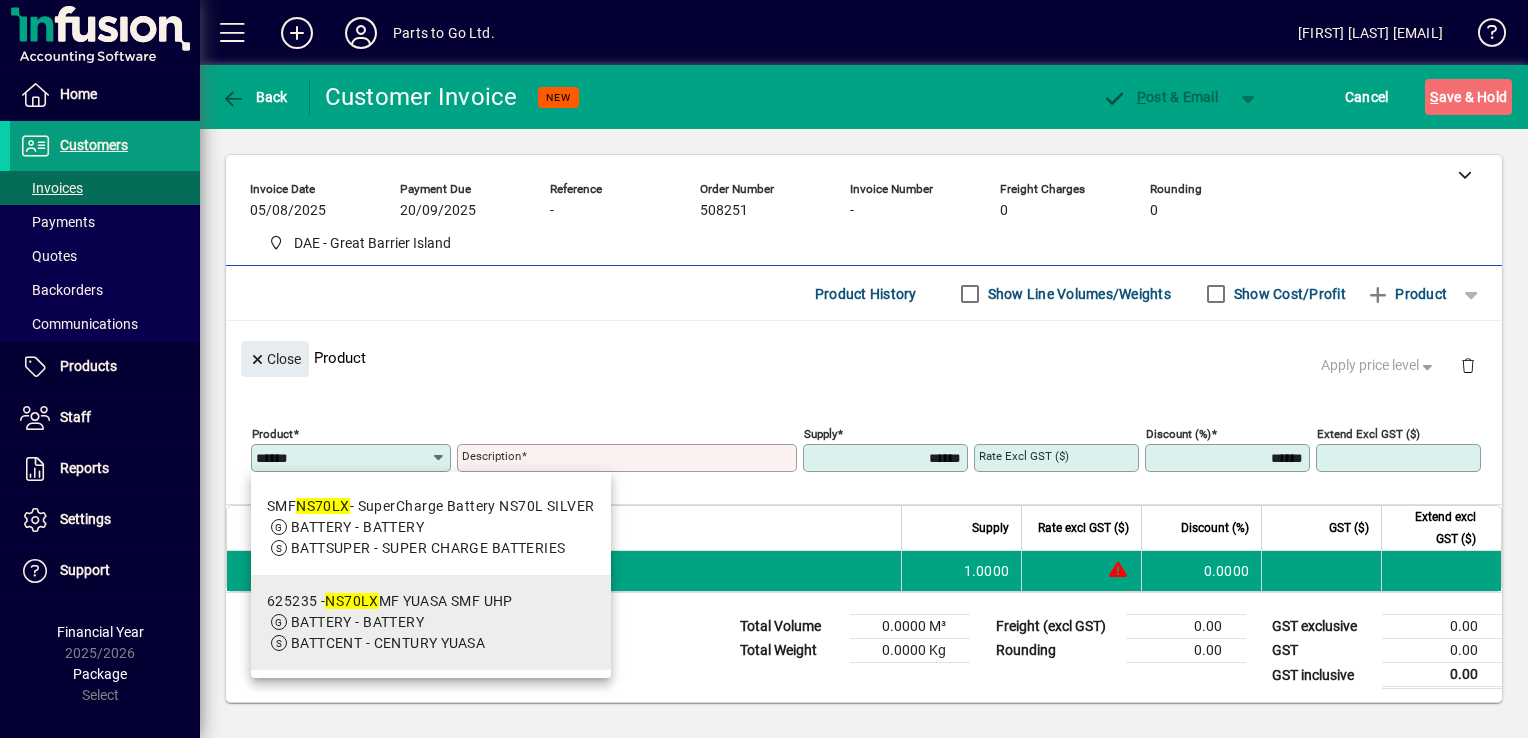 click on "BATTERY - BATTERY" at bounding box center [390, 622] 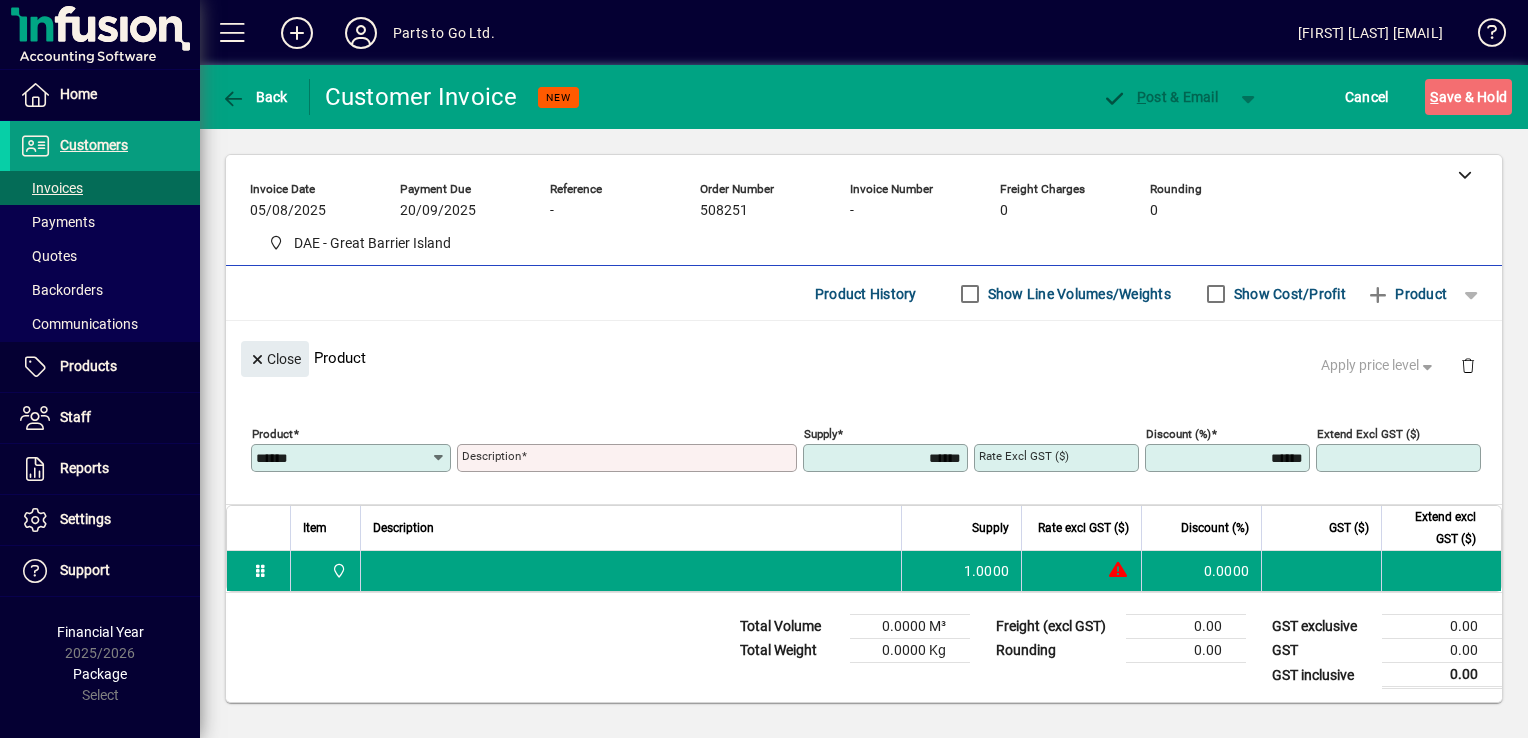 type on "**********" 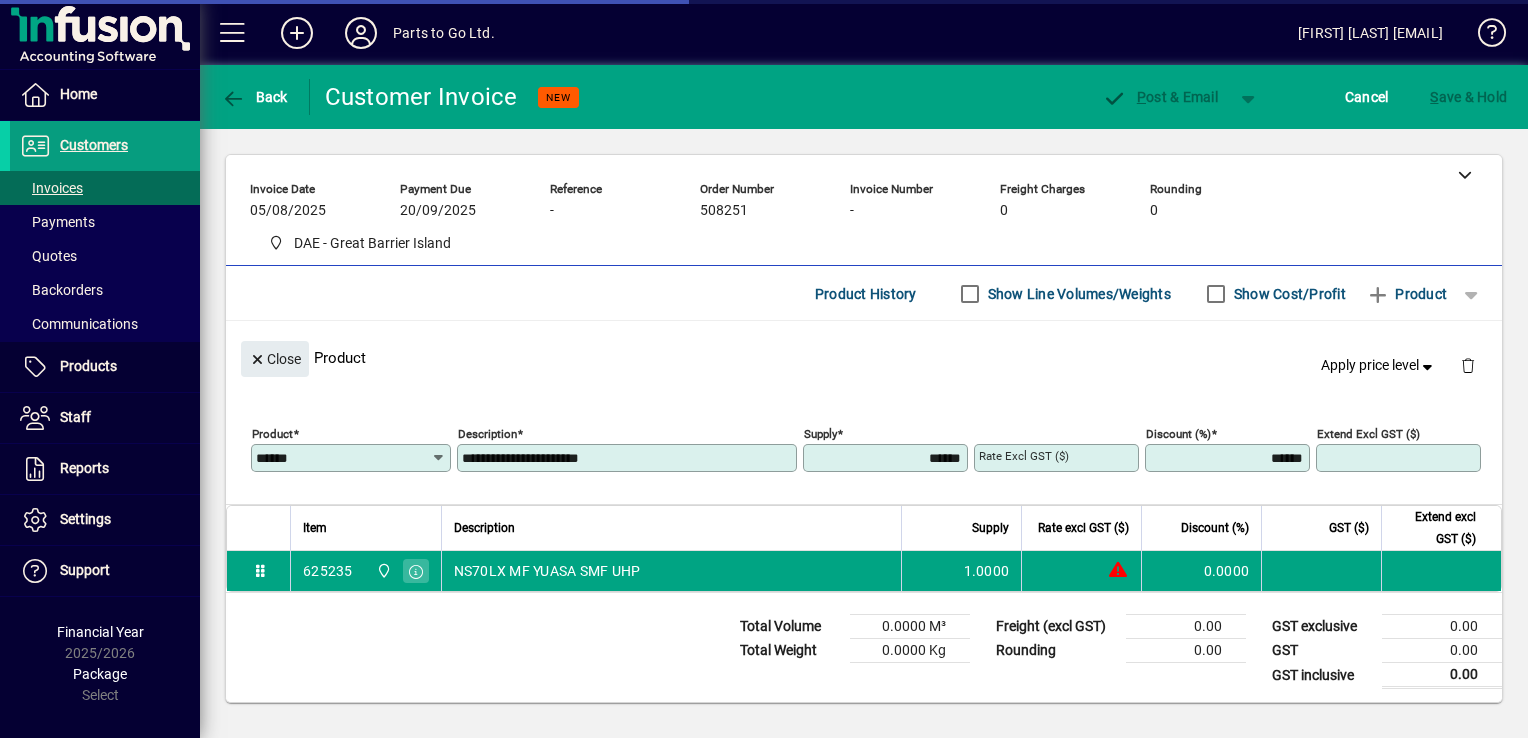 type on "********" 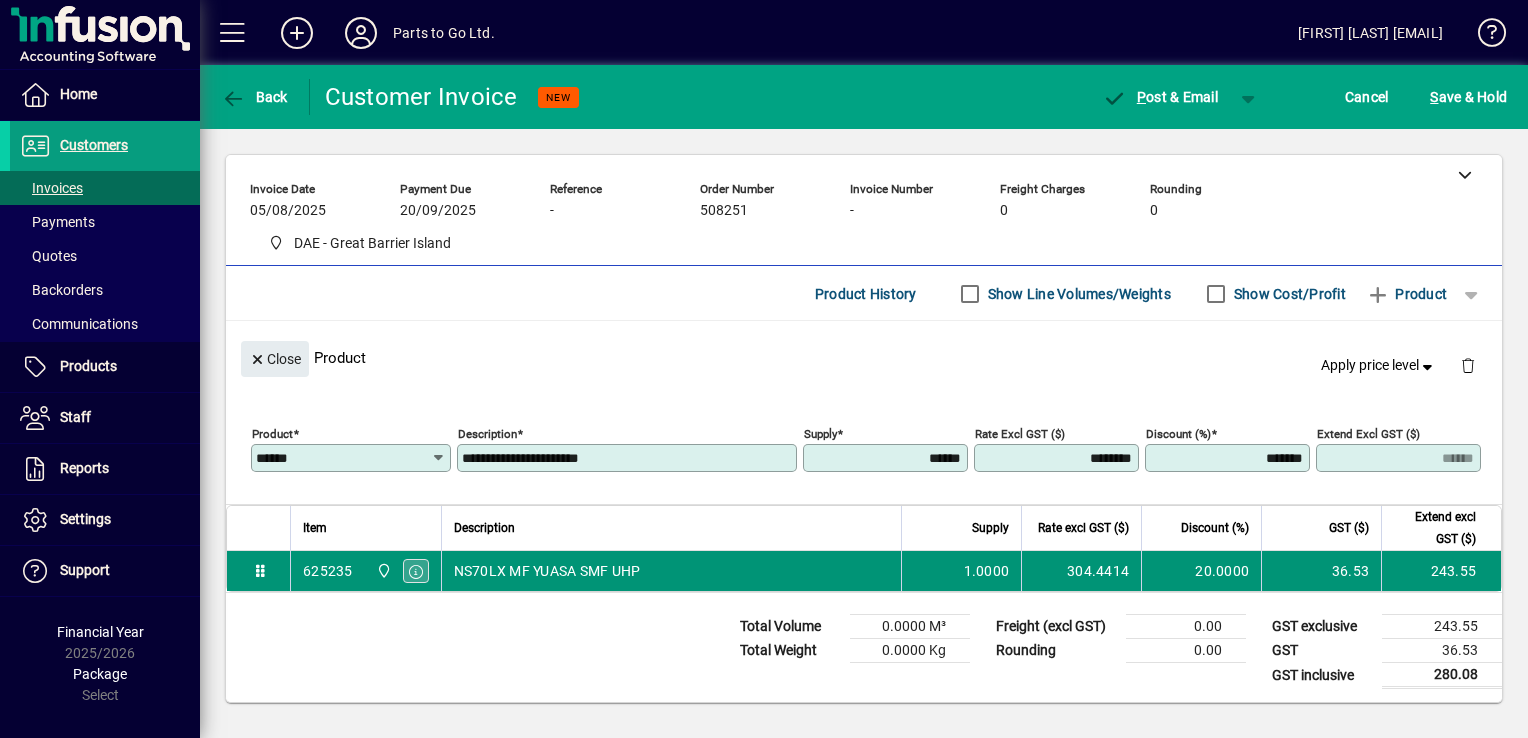 click 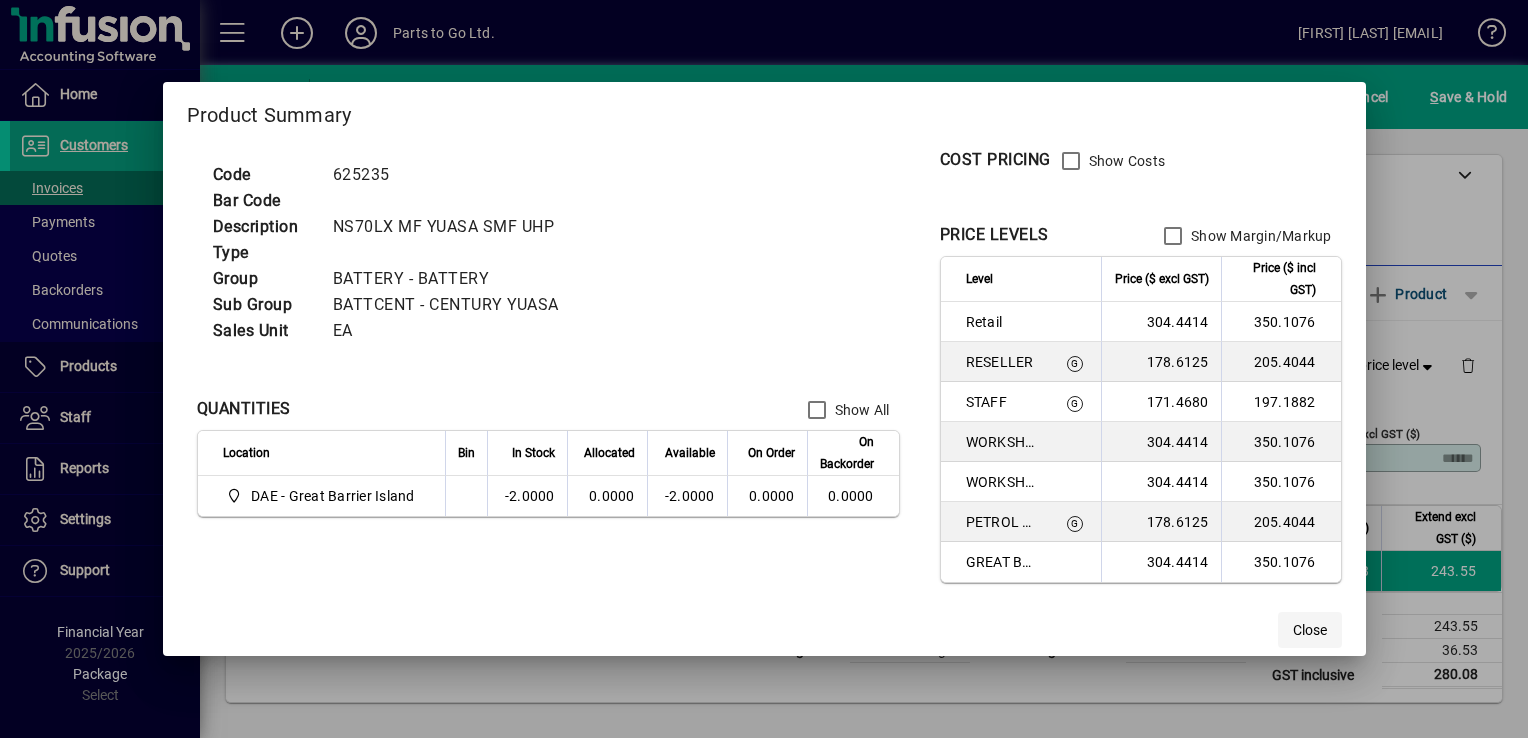 click on "Close" 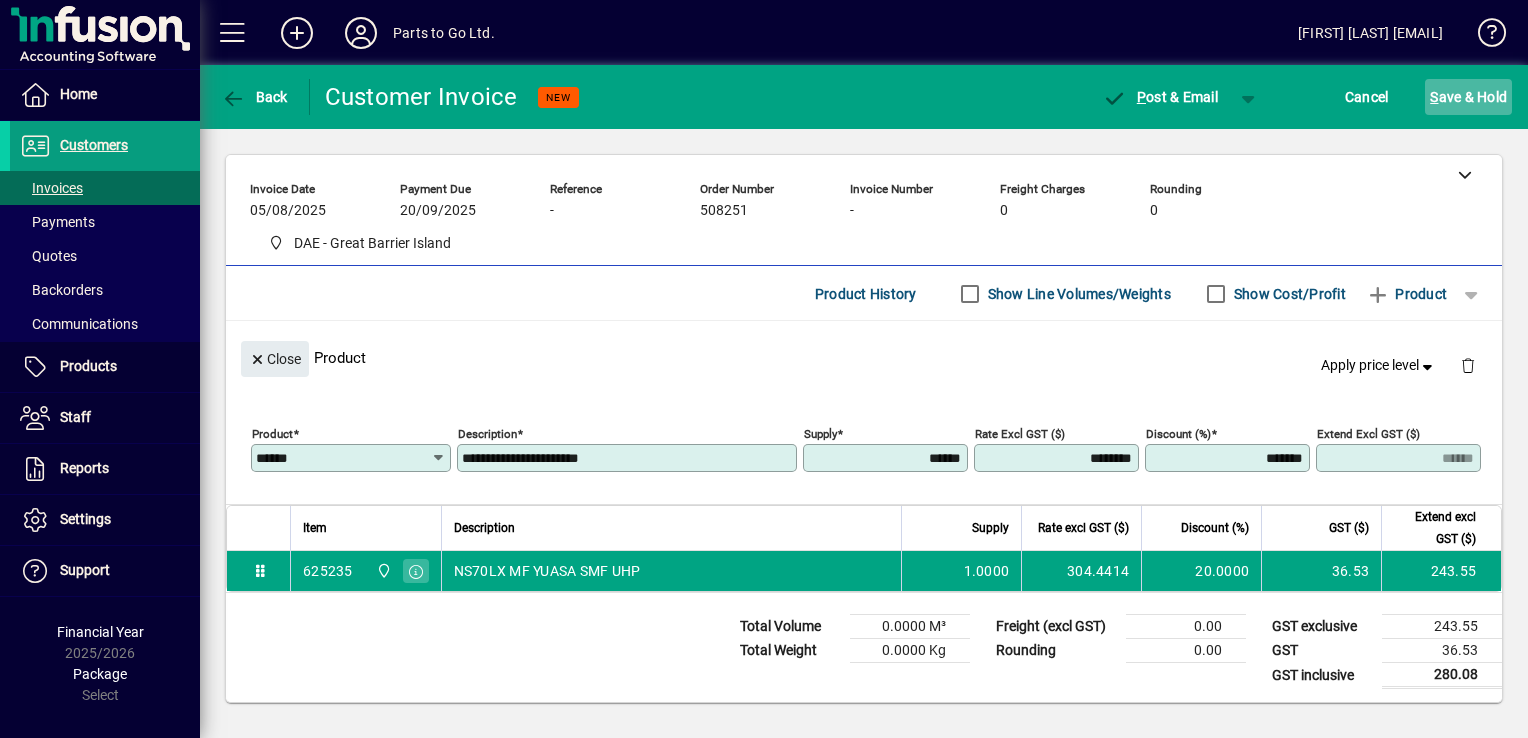 click on "S ave & Hold" 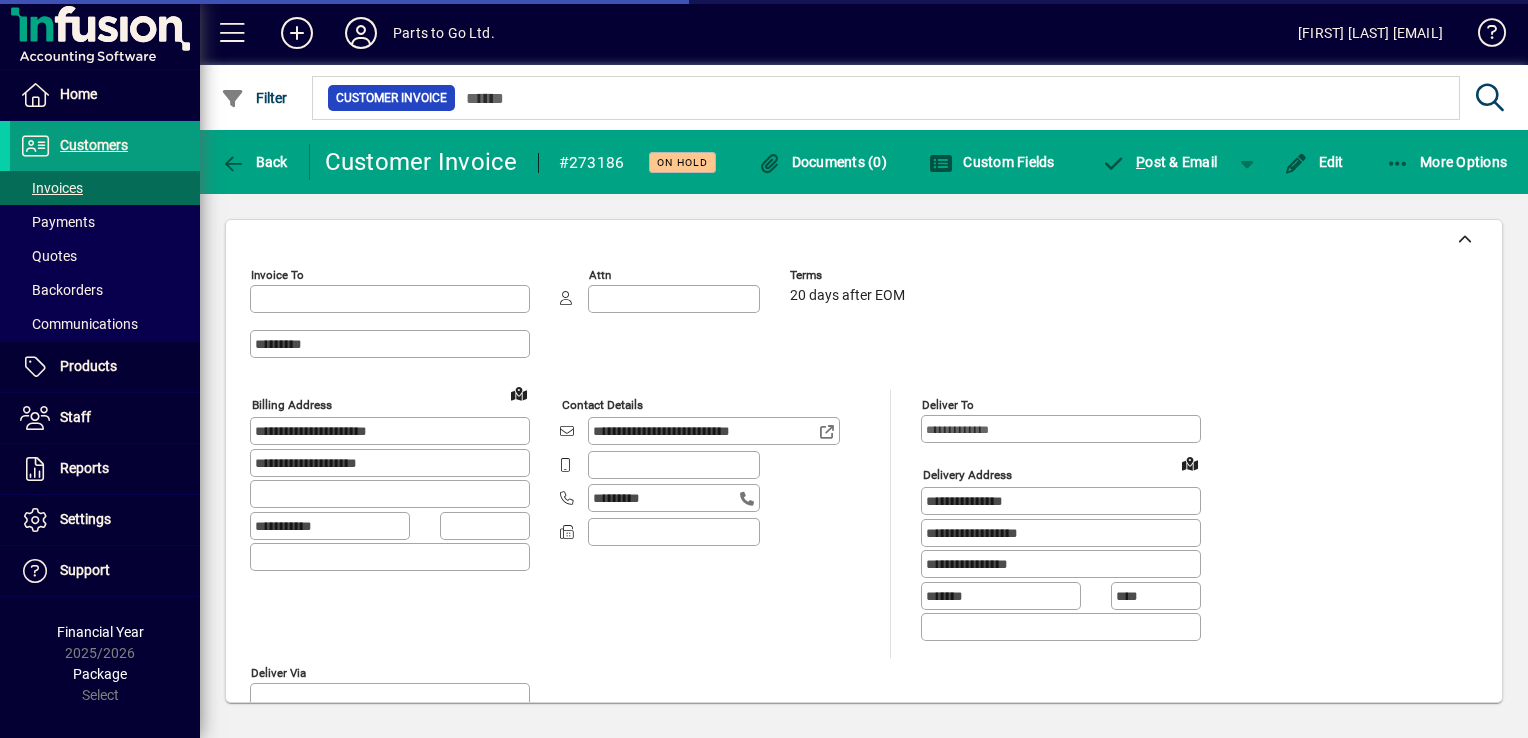 type on "**********" 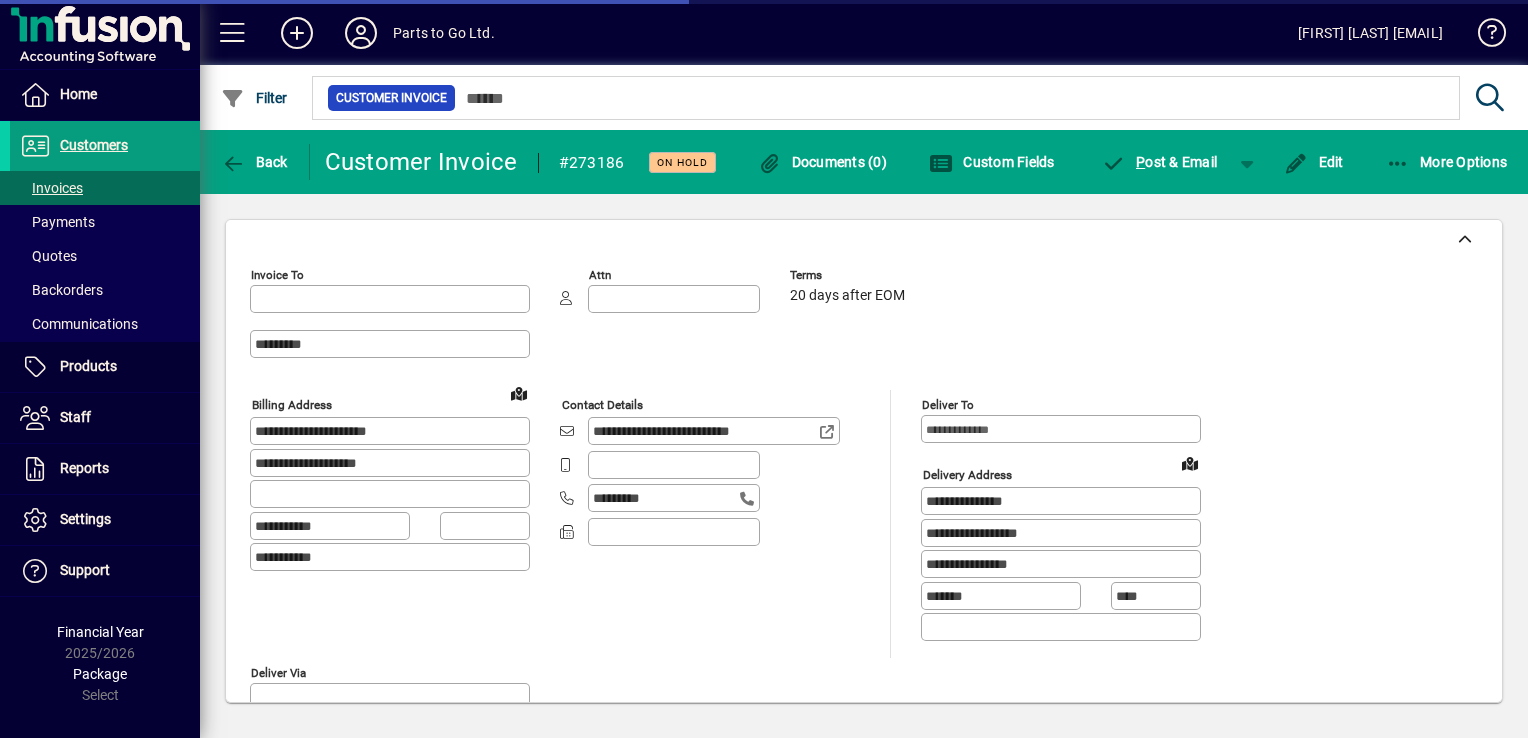 type on "**********" 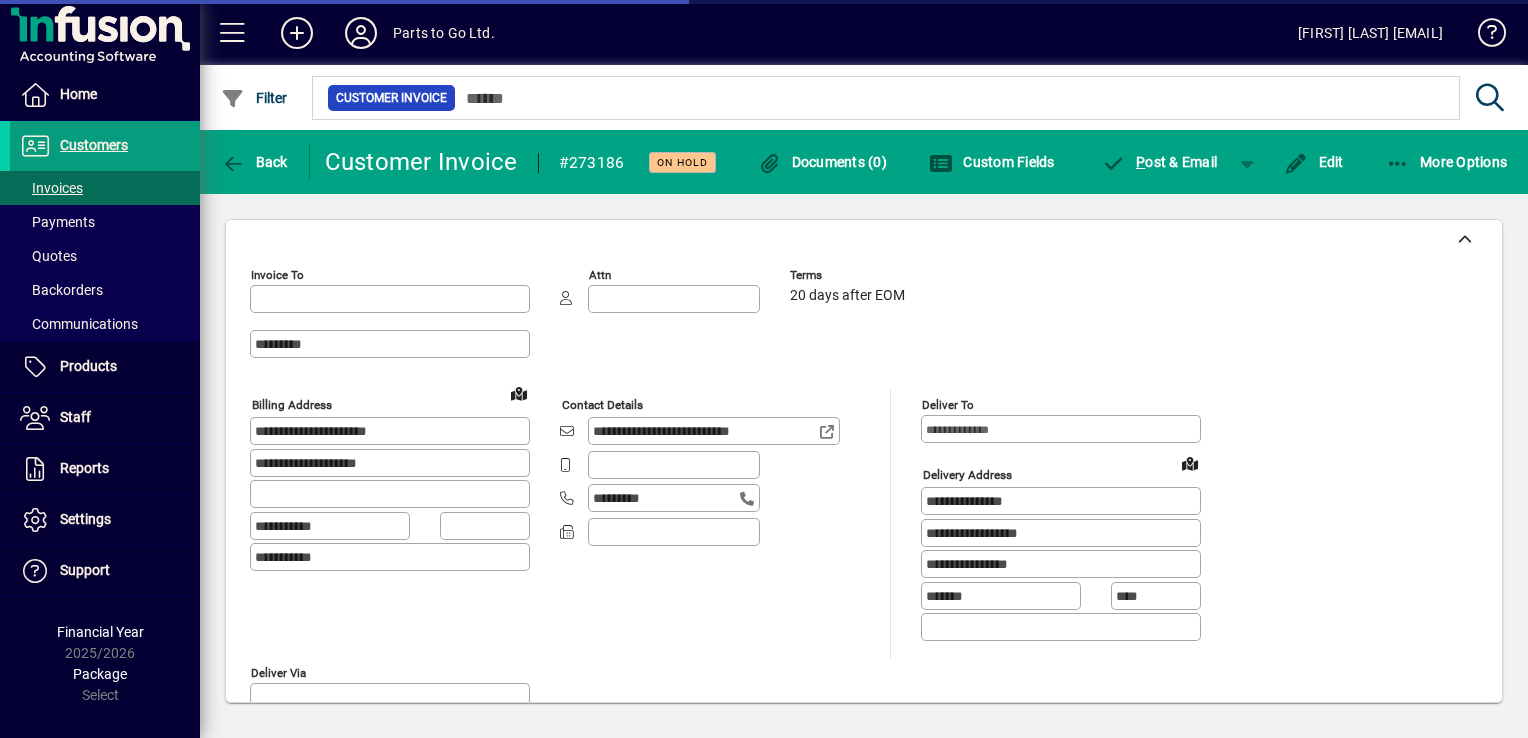 type on "**********" 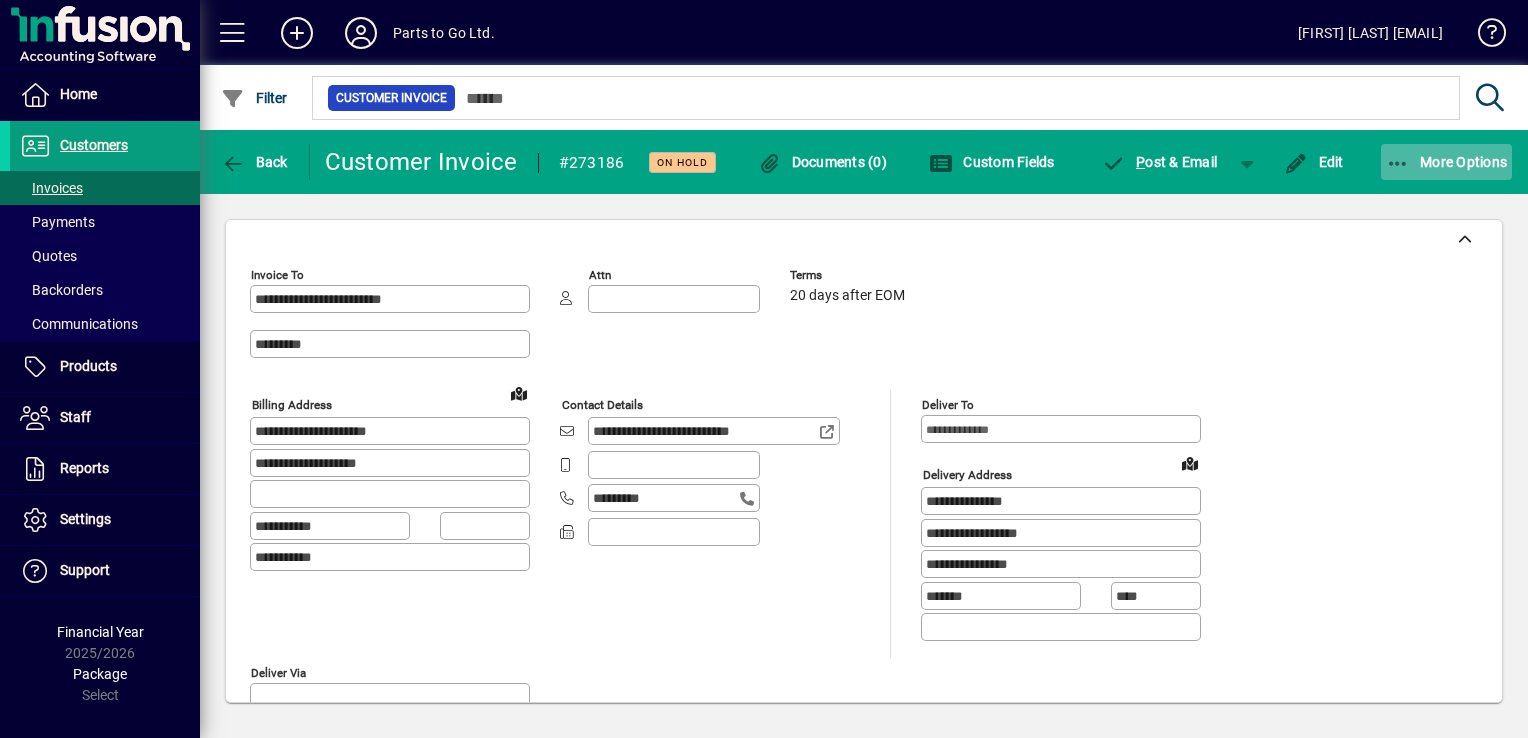 click on "More Options" 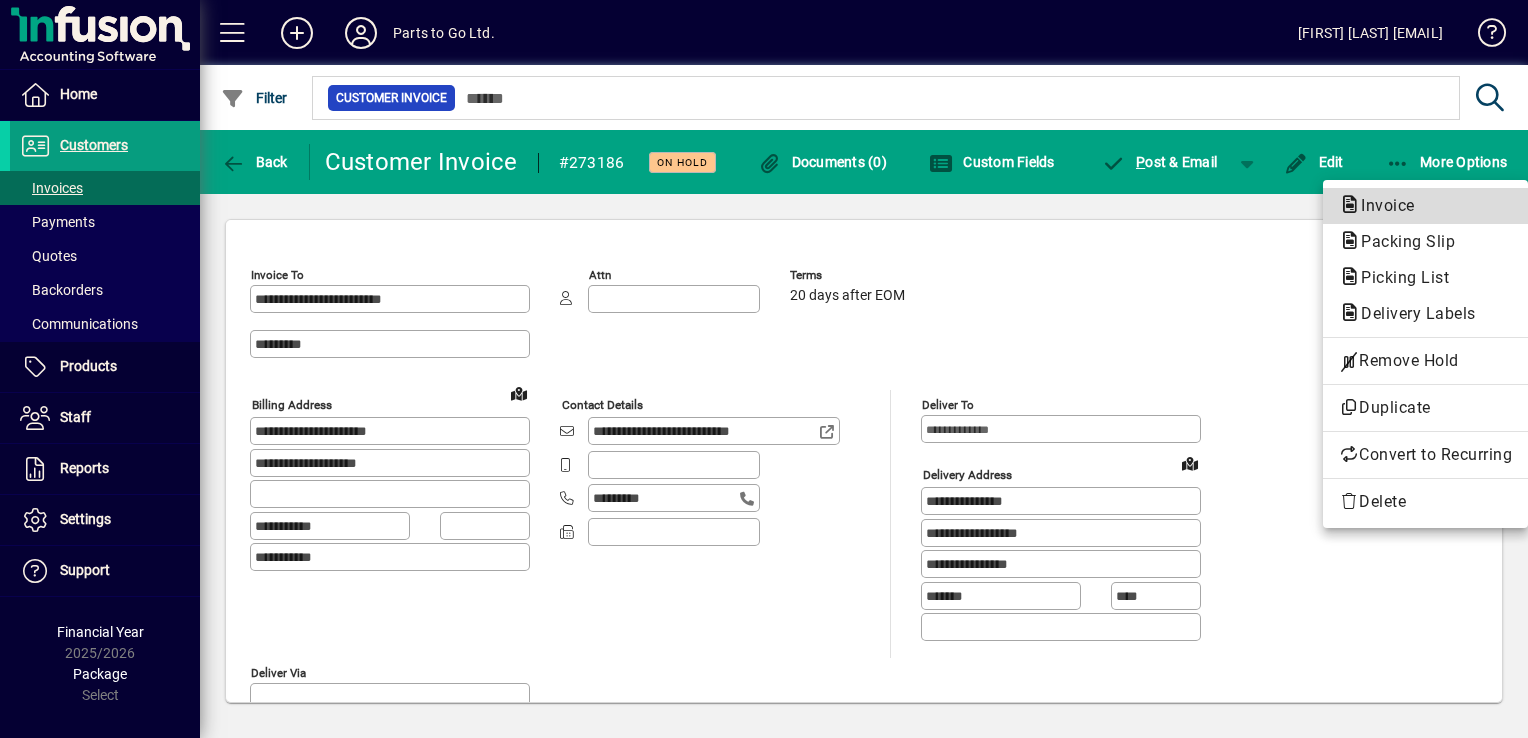click on "Invoice" 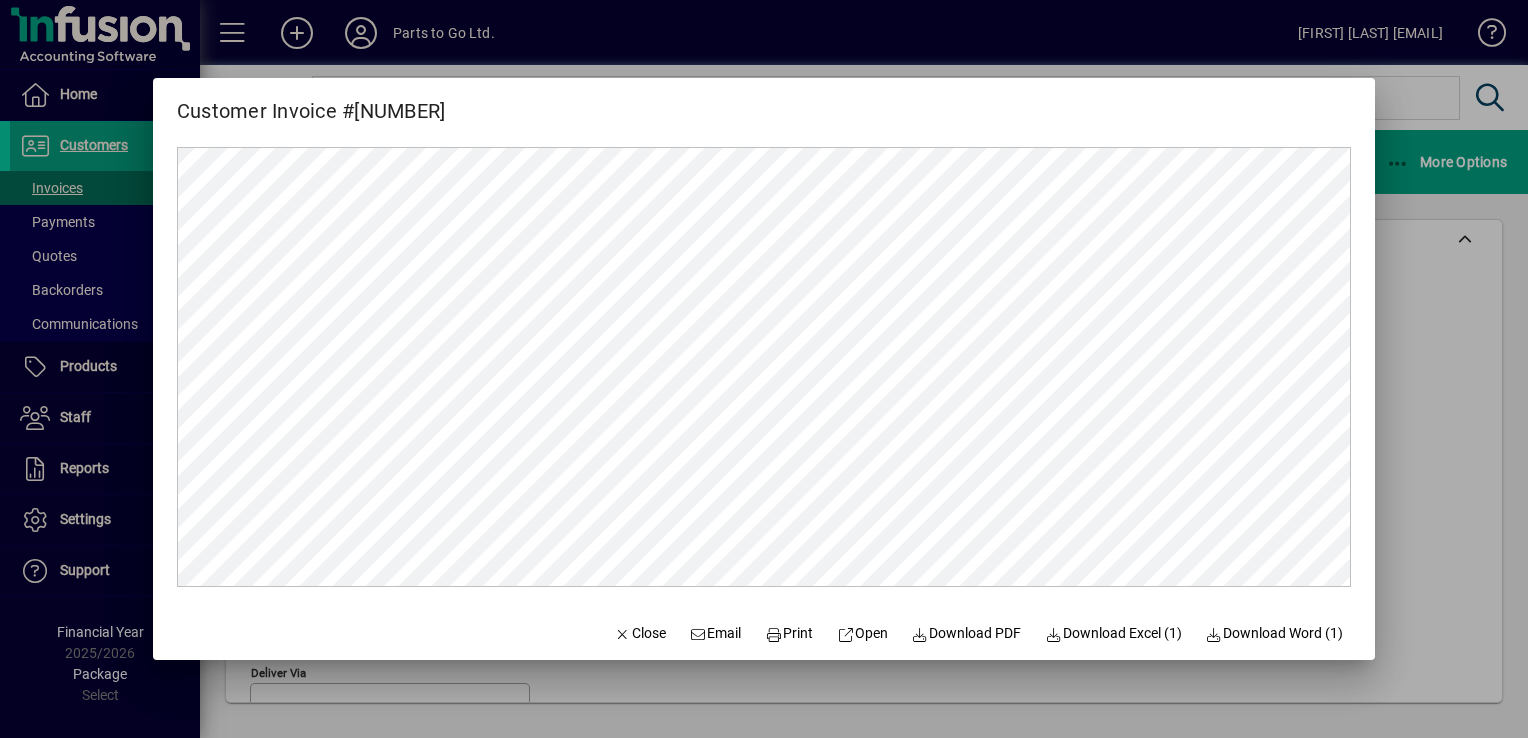 scroll, scrollTop: 0, scrollLeft: 0, axis: both 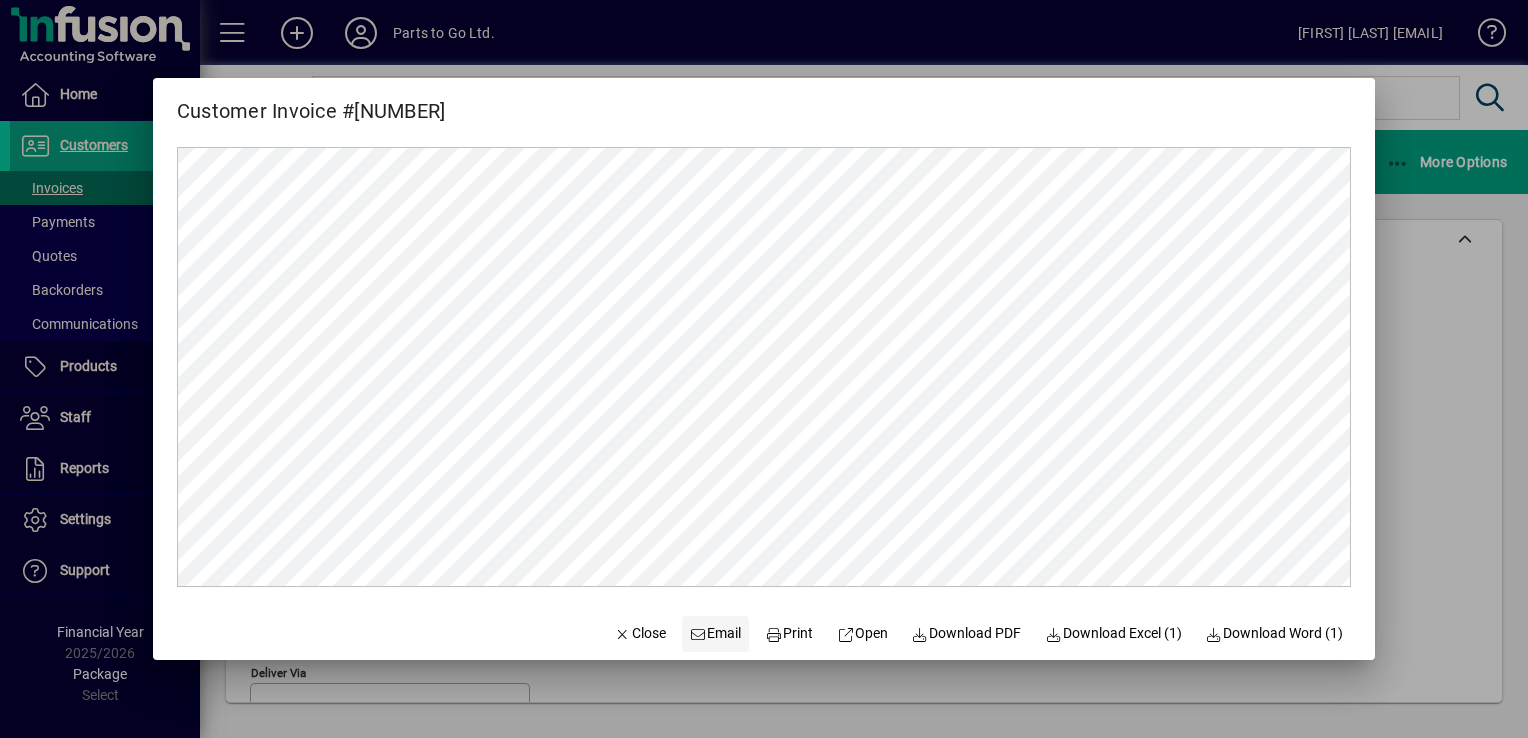 click on "Email" 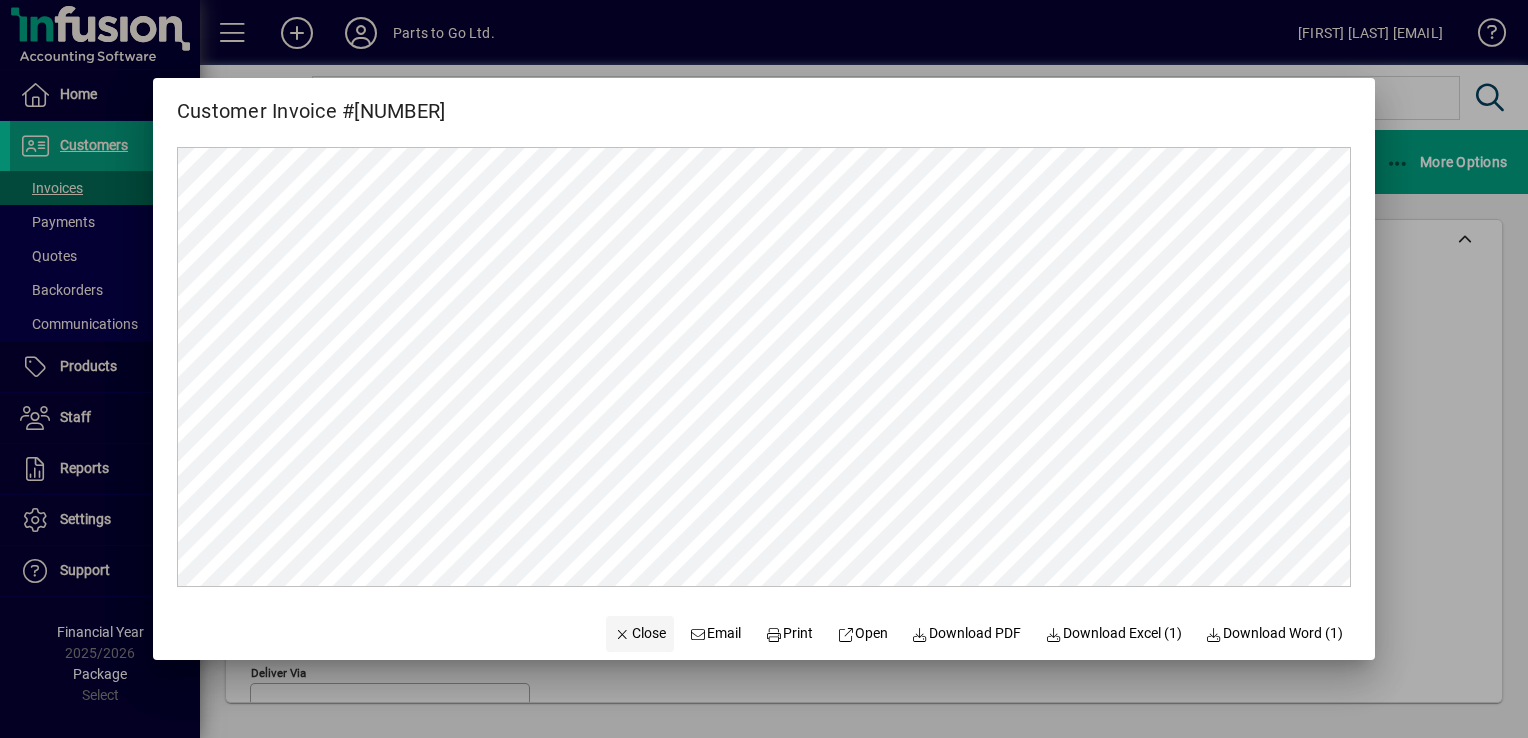 click on "Close" 